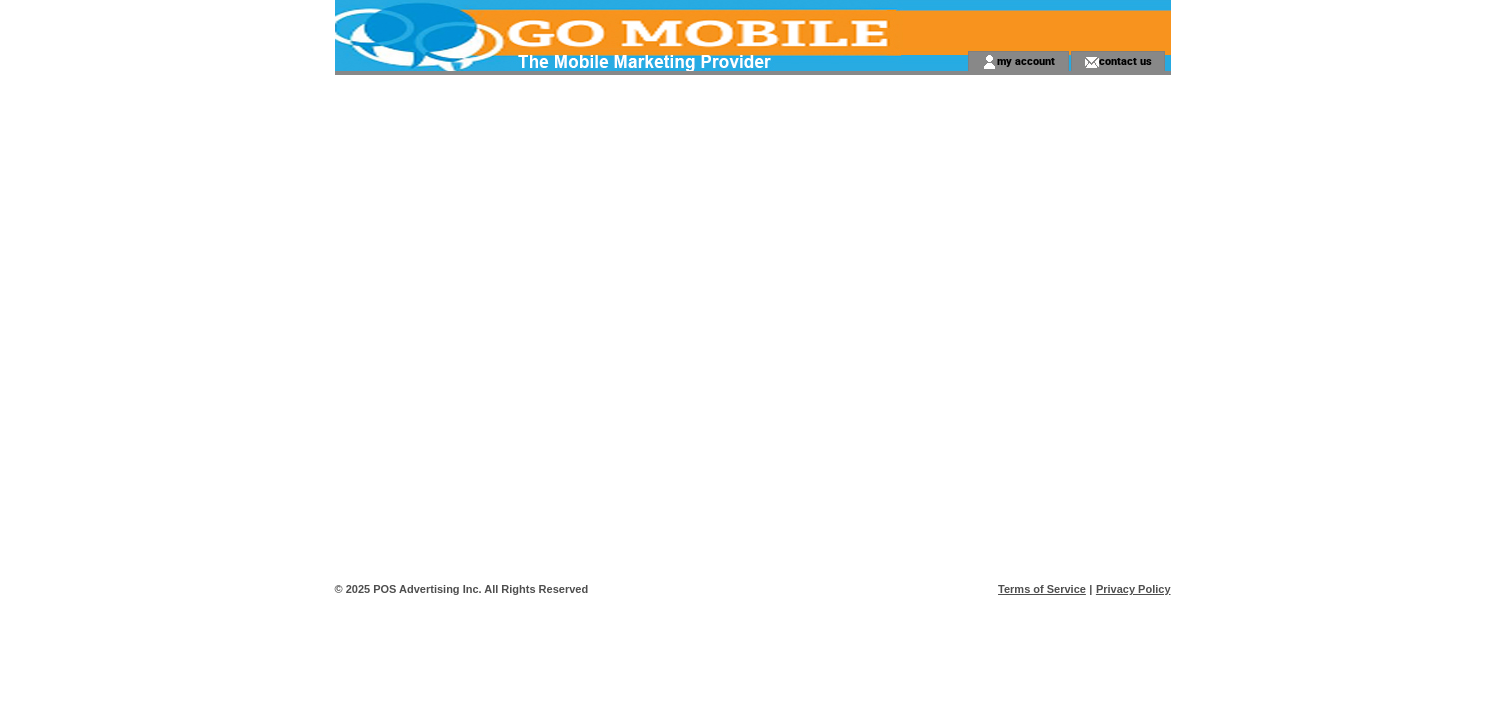 scroll, scrollTop: 0, scrollLeft: 0, axis: both 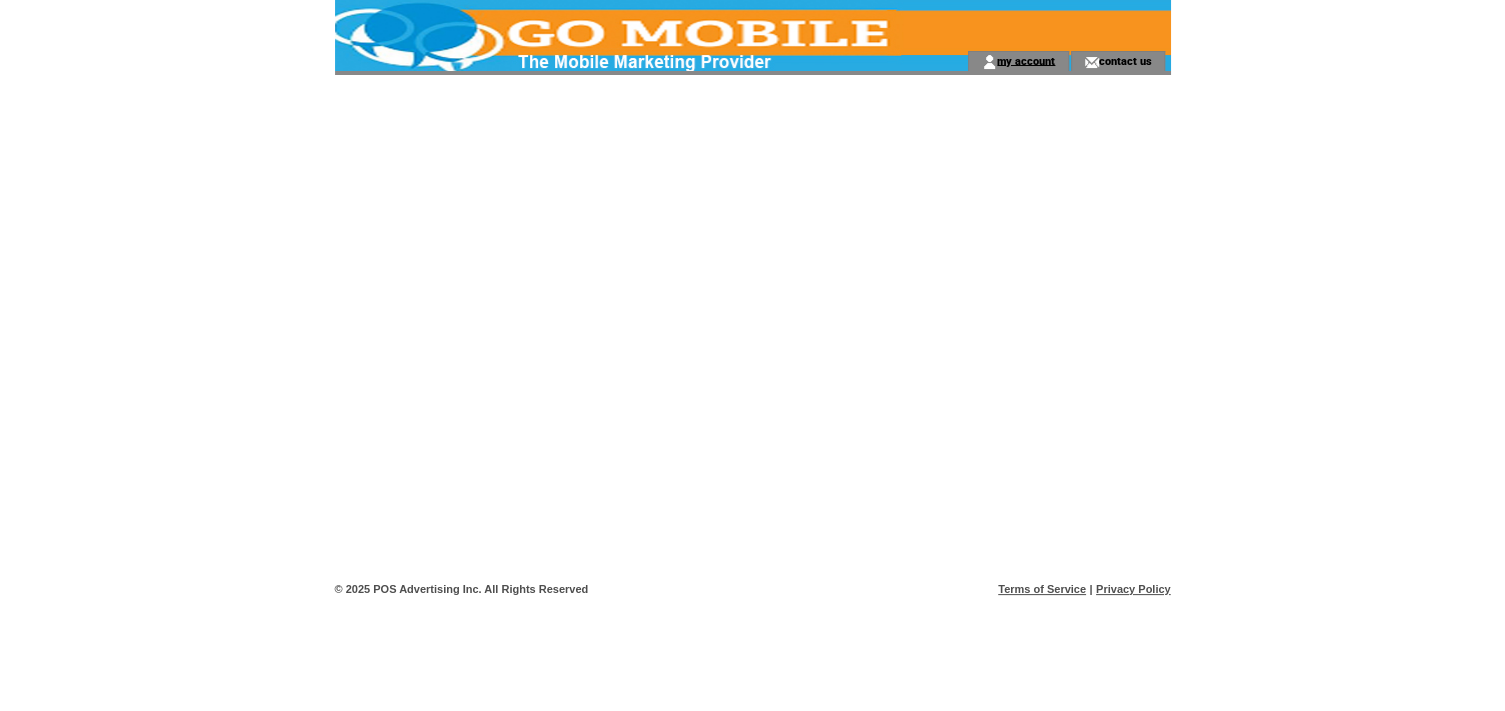 click on "my account" at bounding box center (1026, 60) 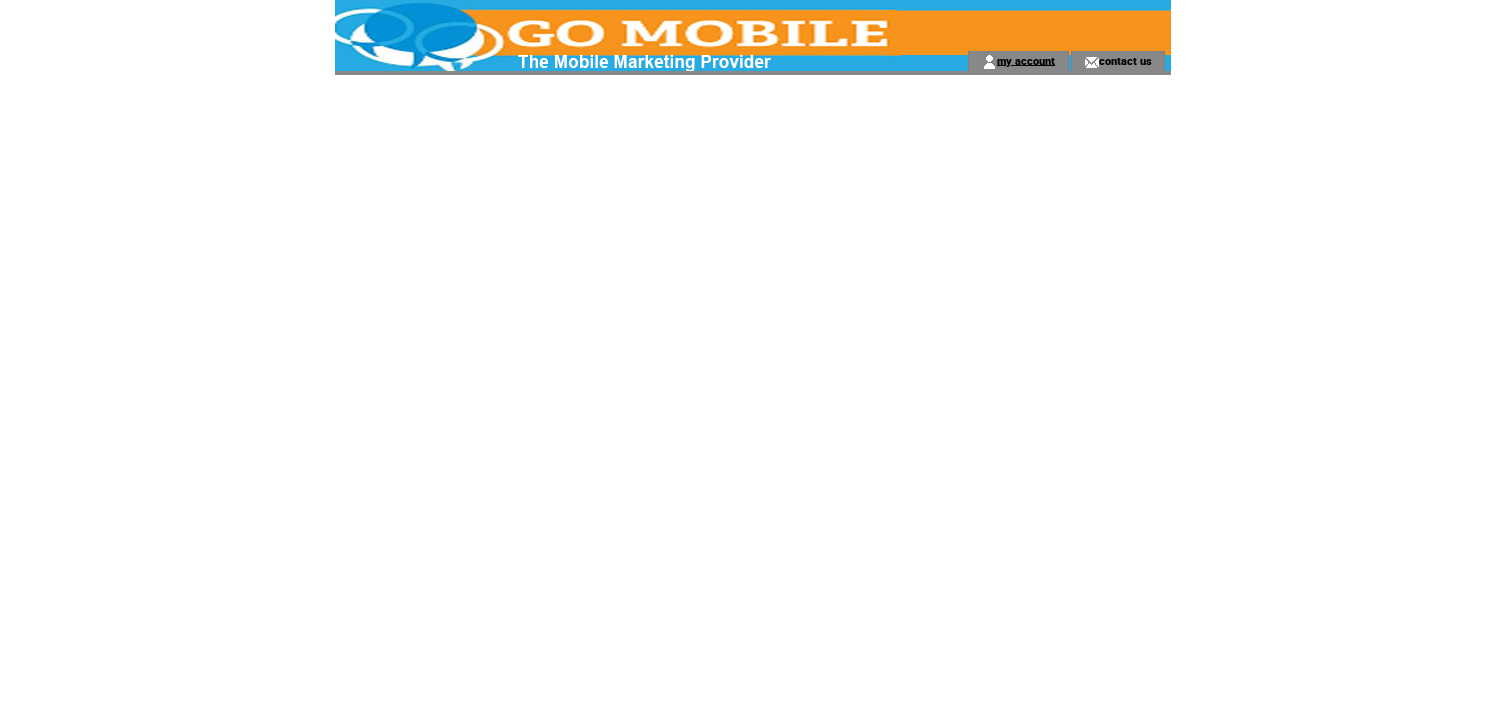 scroll, scrollTop: 0, scrollLeft: 0, axis: both 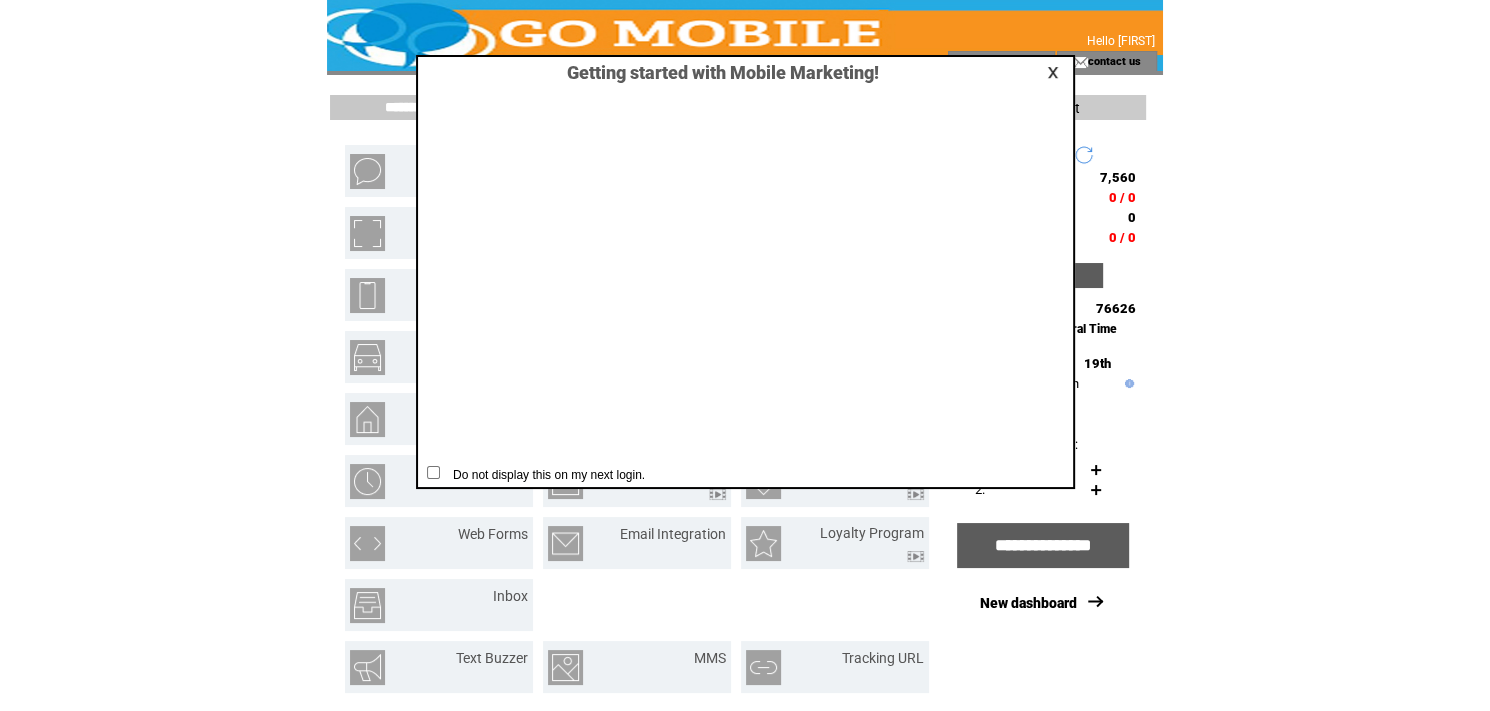 click at bounding box center (1056, 72) 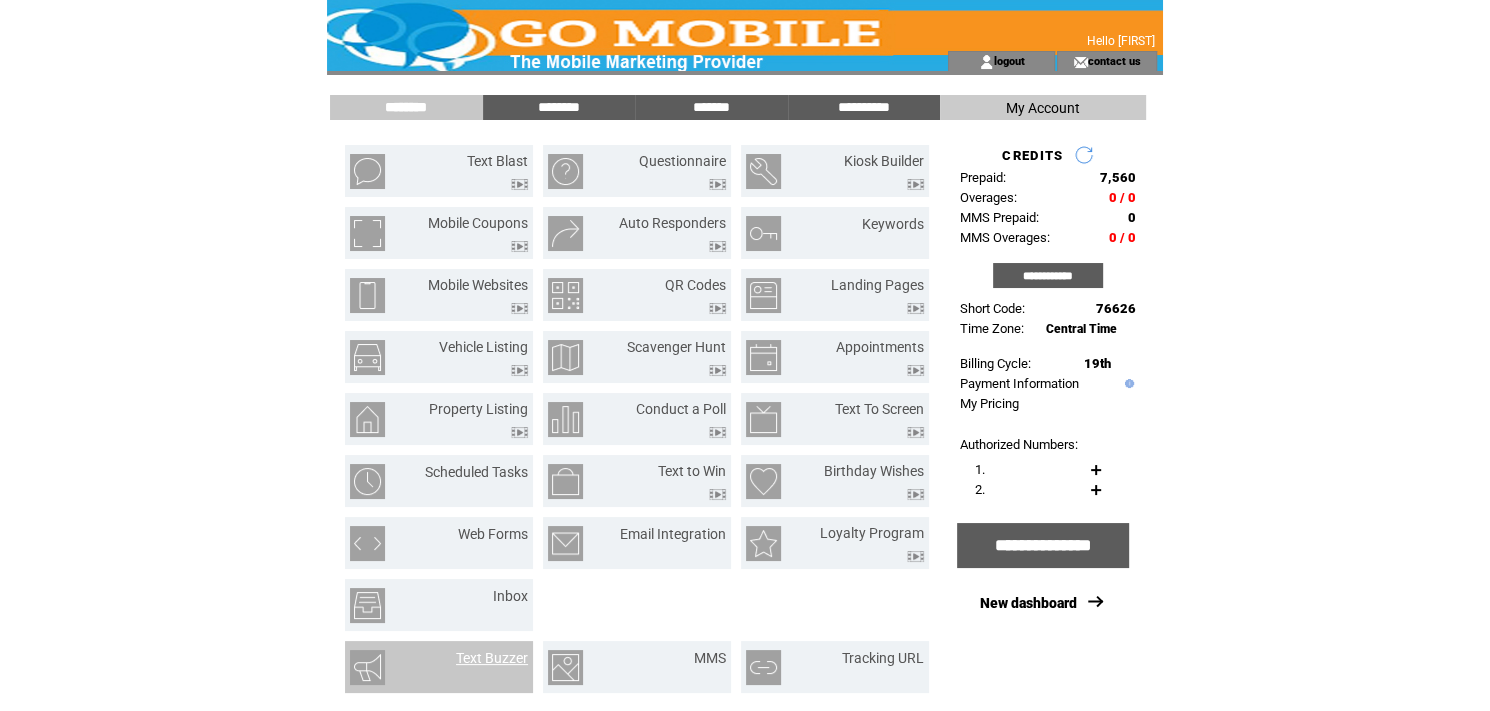 click on "Text Buzzer" at bounding box center (492, 658) 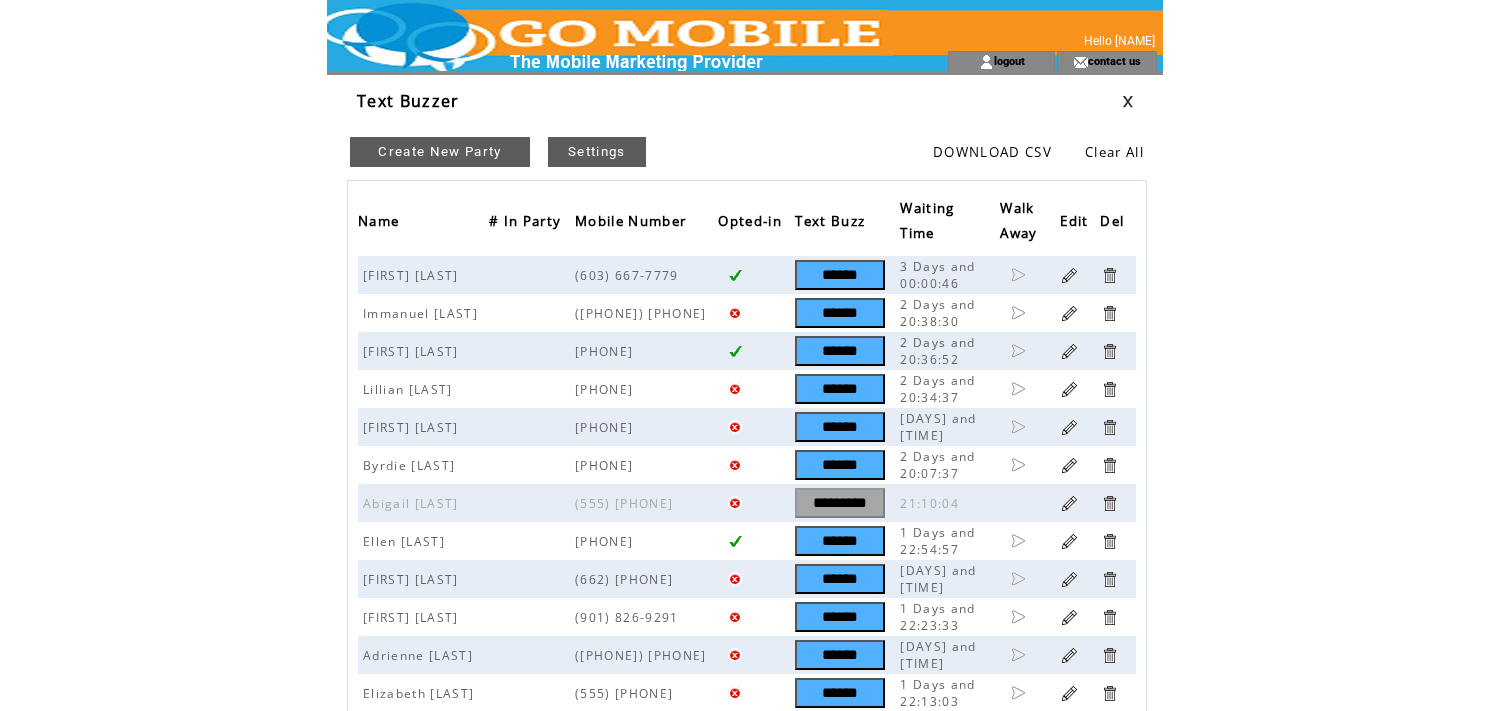 scroll, scrollTop: 0, scrollLeft: 0, axis: both 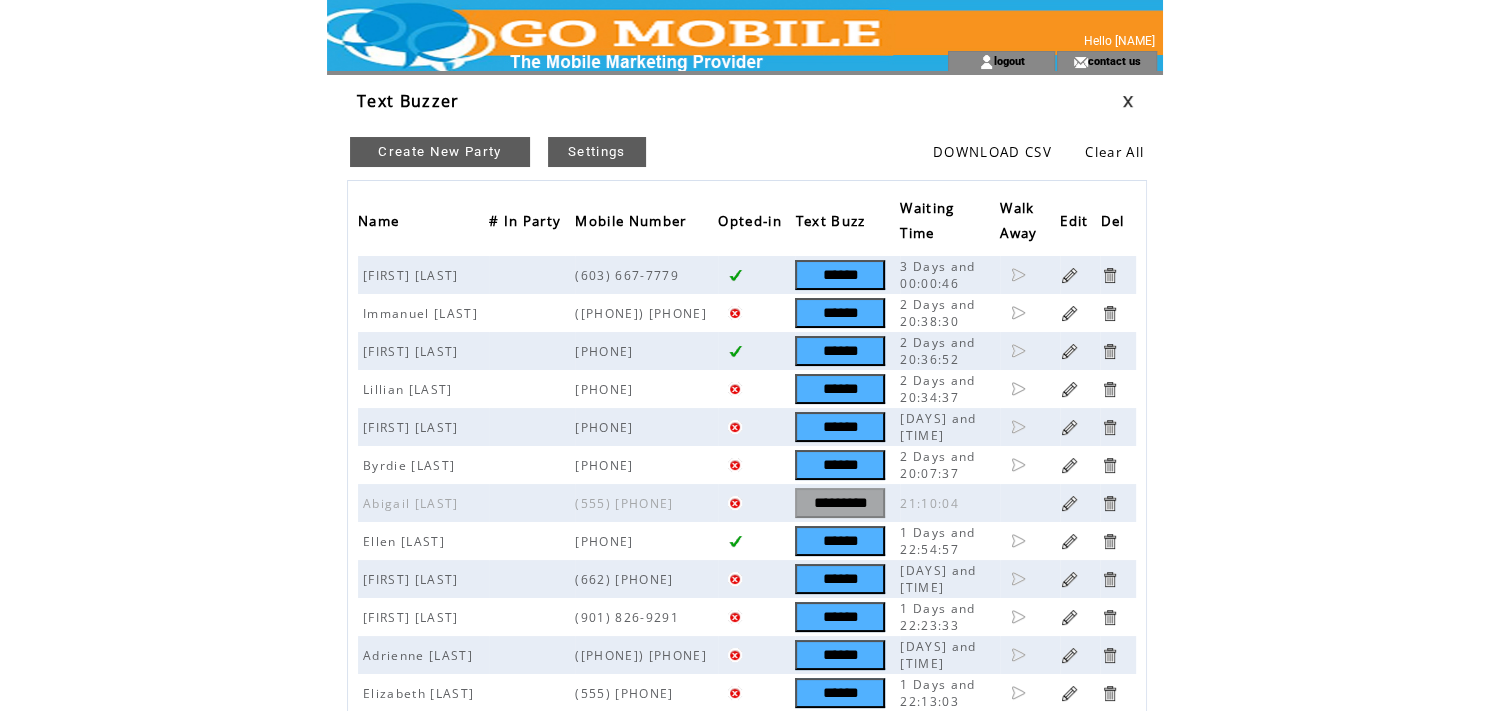 click on "Create New Party" at bounding box center [440, 152] 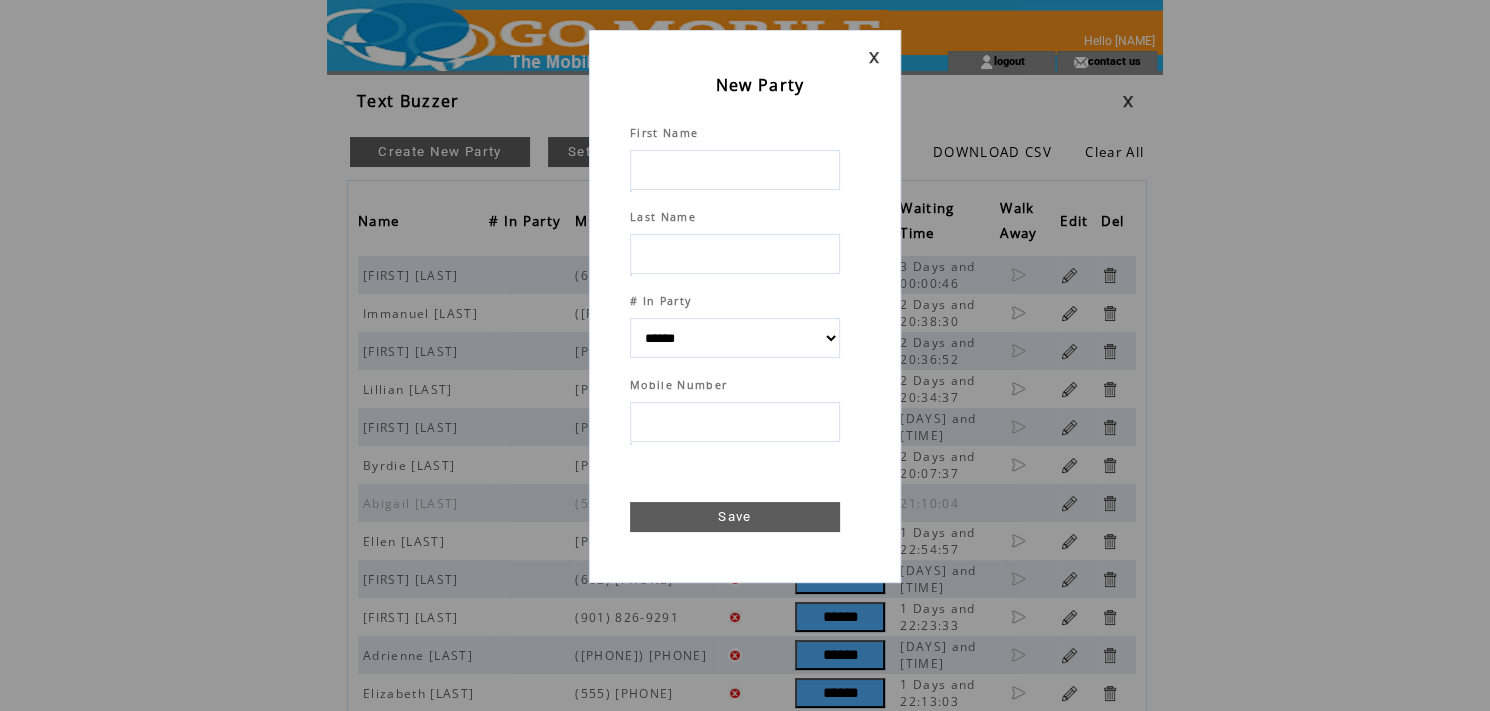click at bounding box center [735, 170] 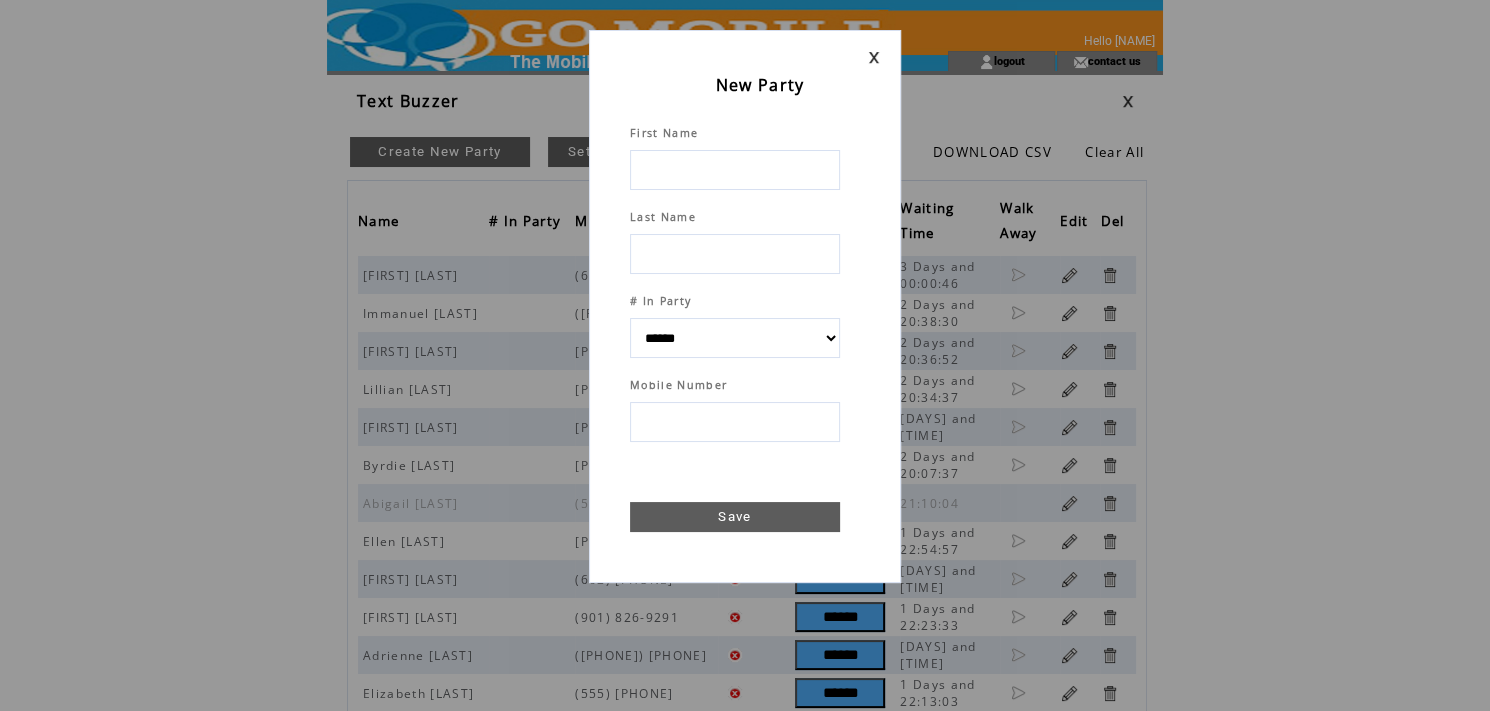 type on "*" 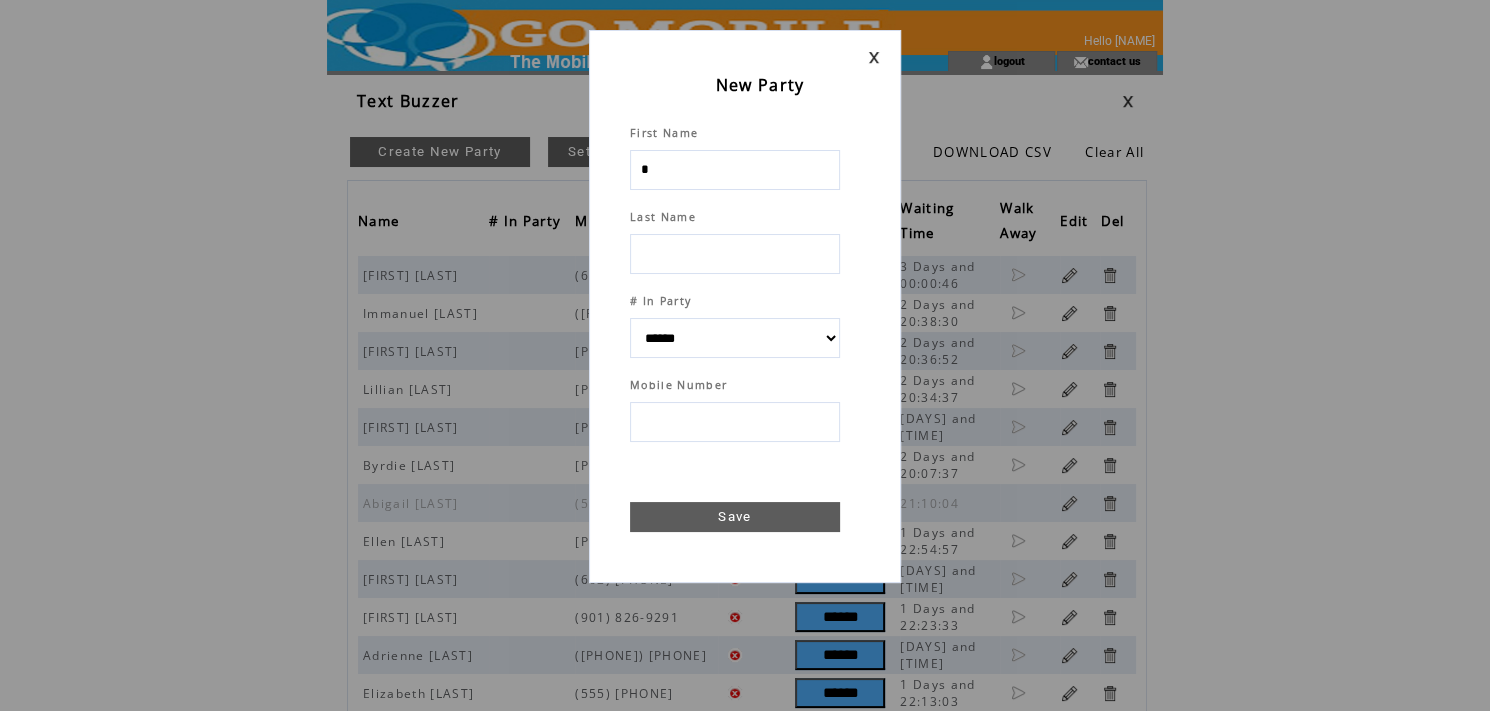 select 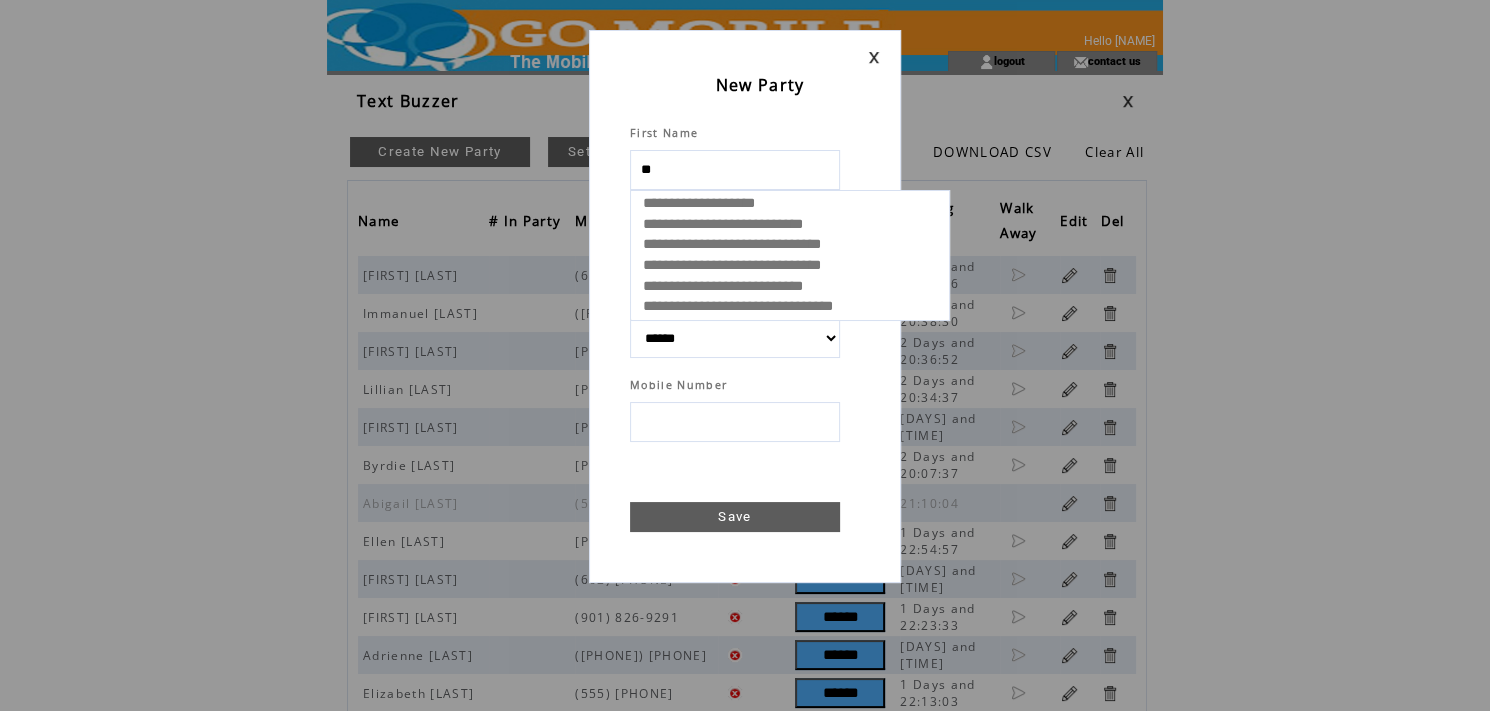 type on "***" 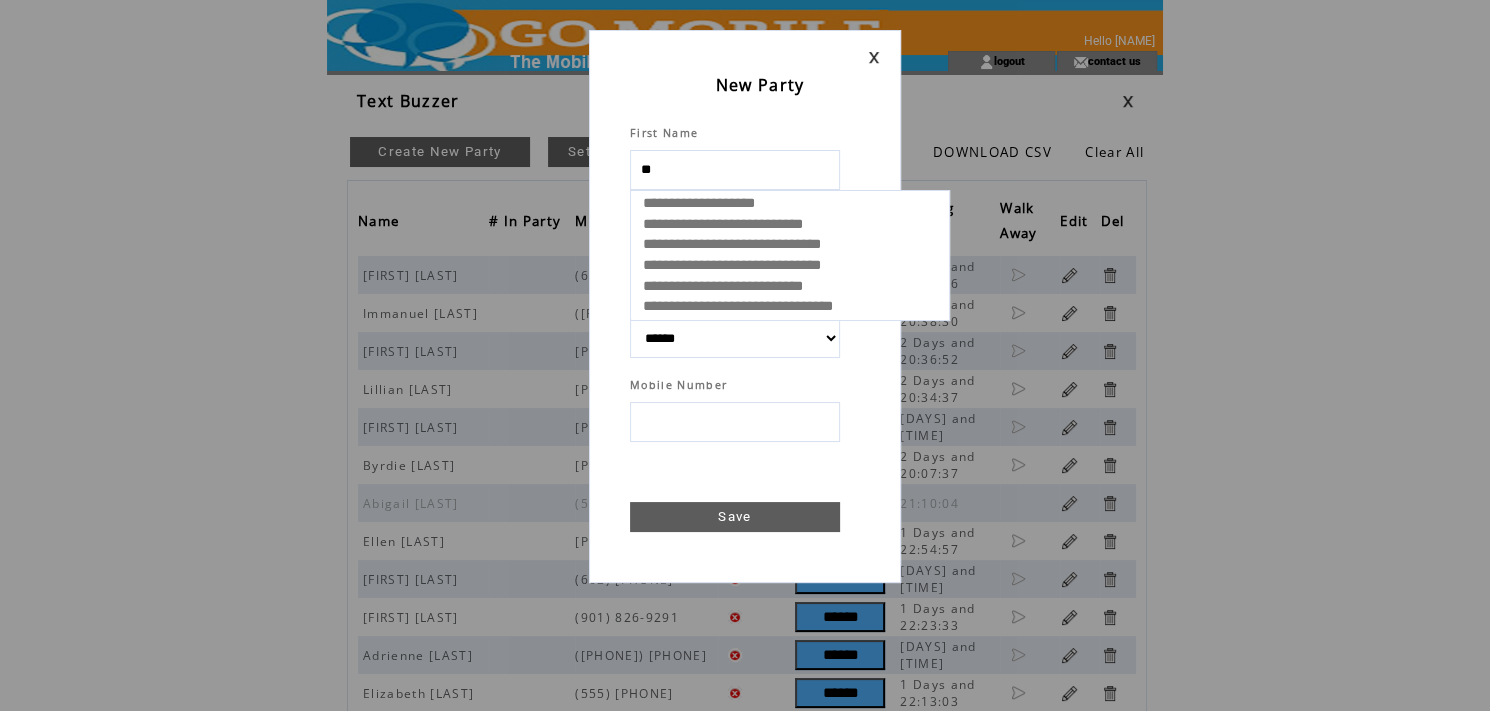 select 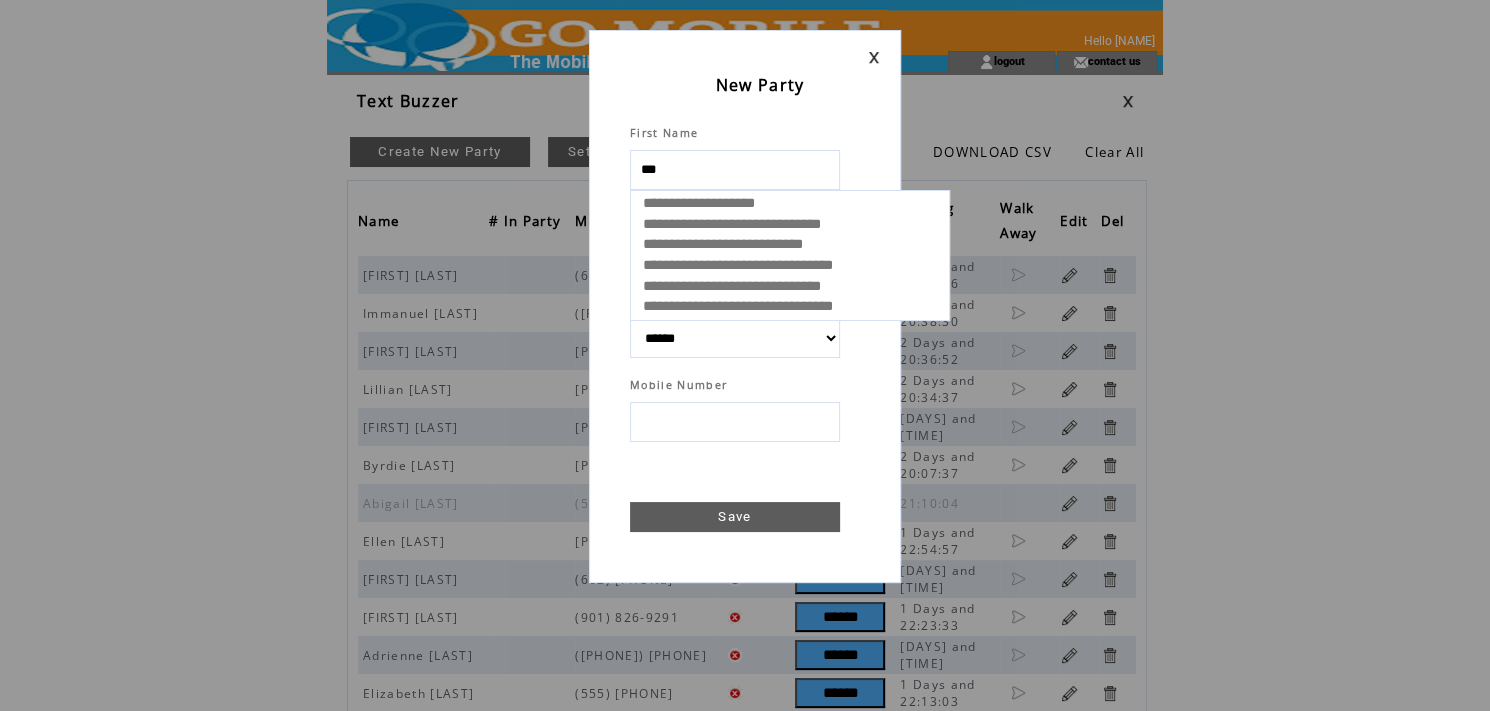 type on "****" 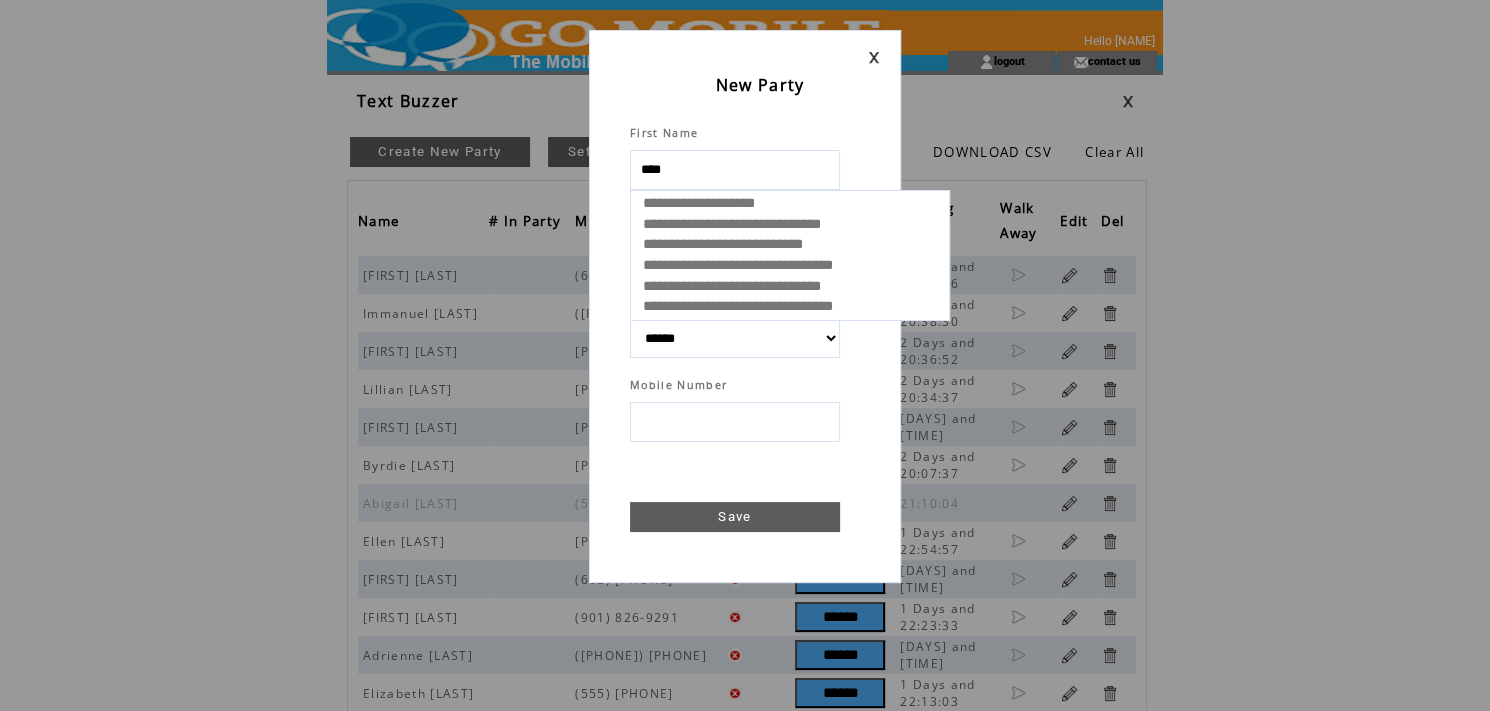 select 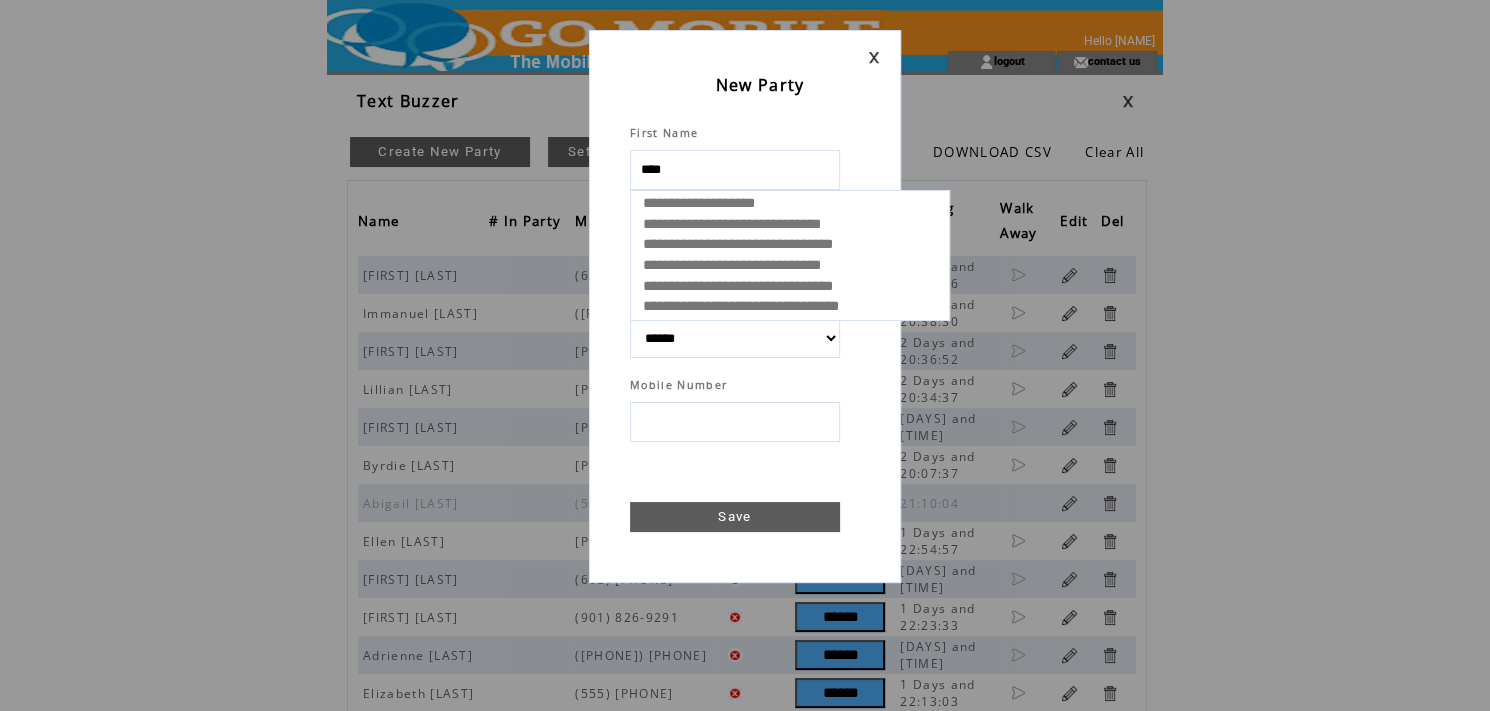 type on "*****" 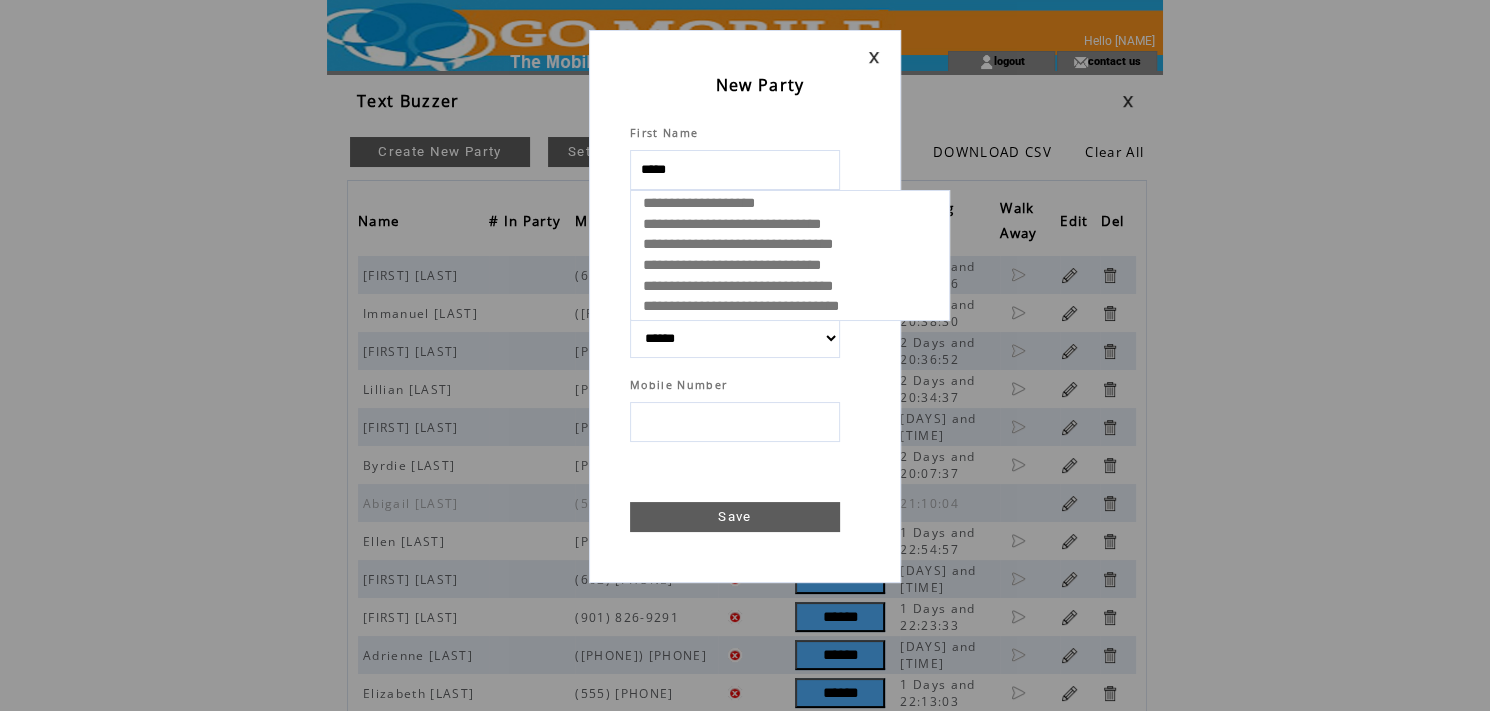 select 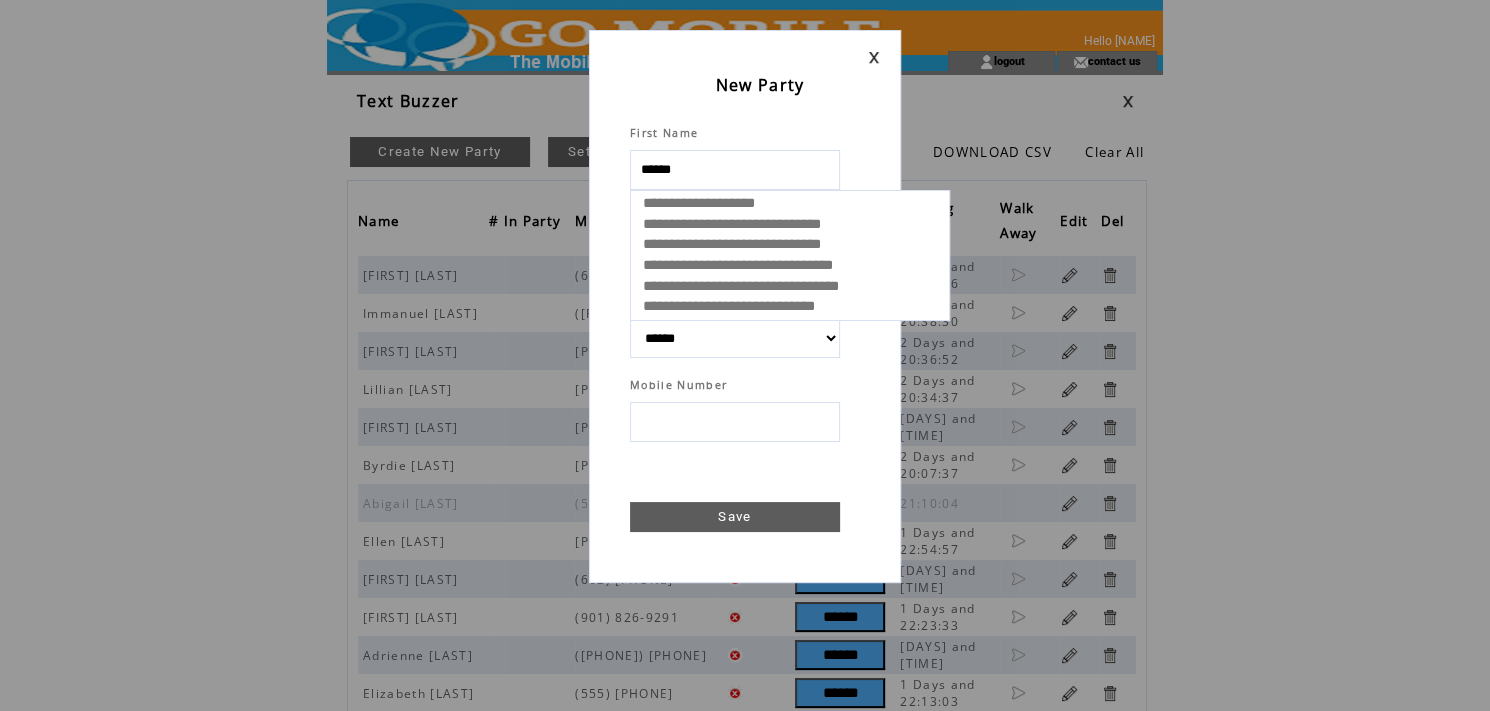 type on "*******" 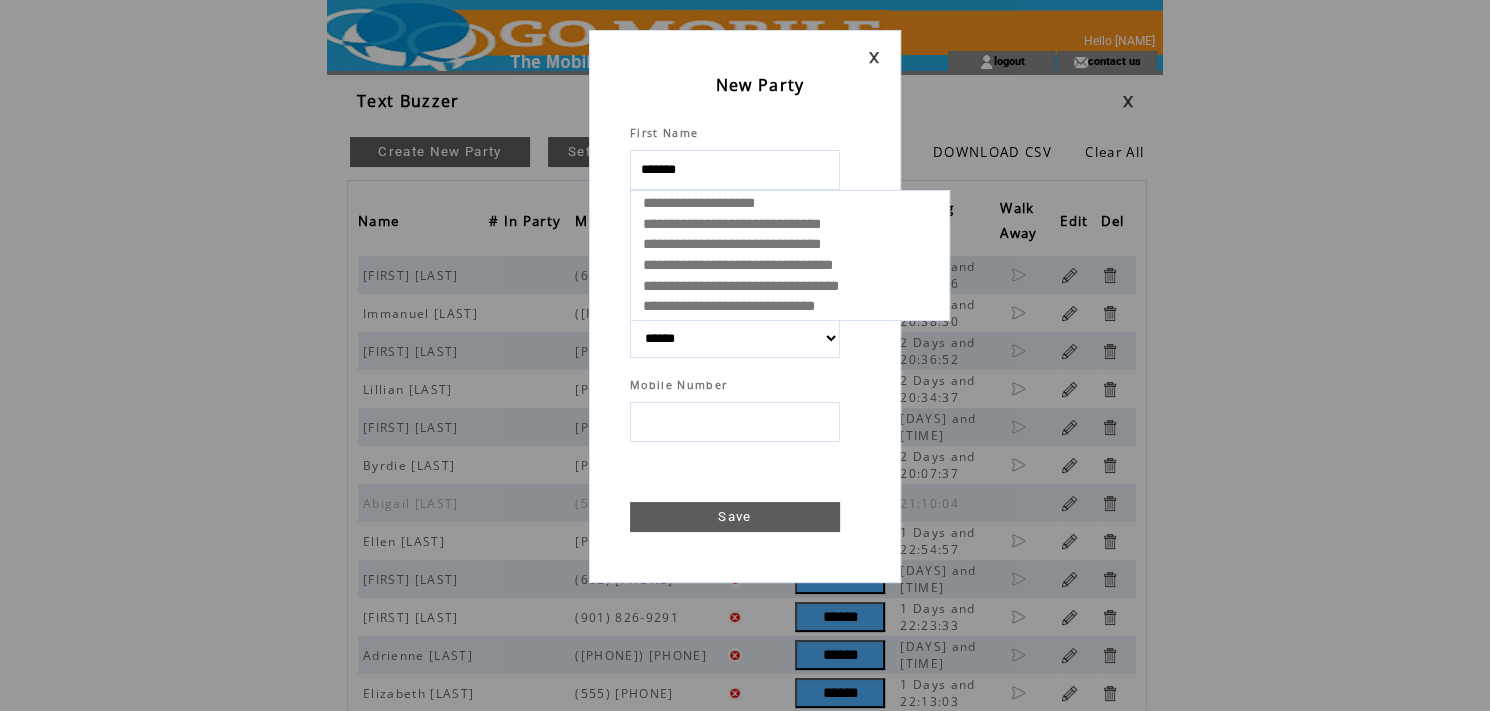 select 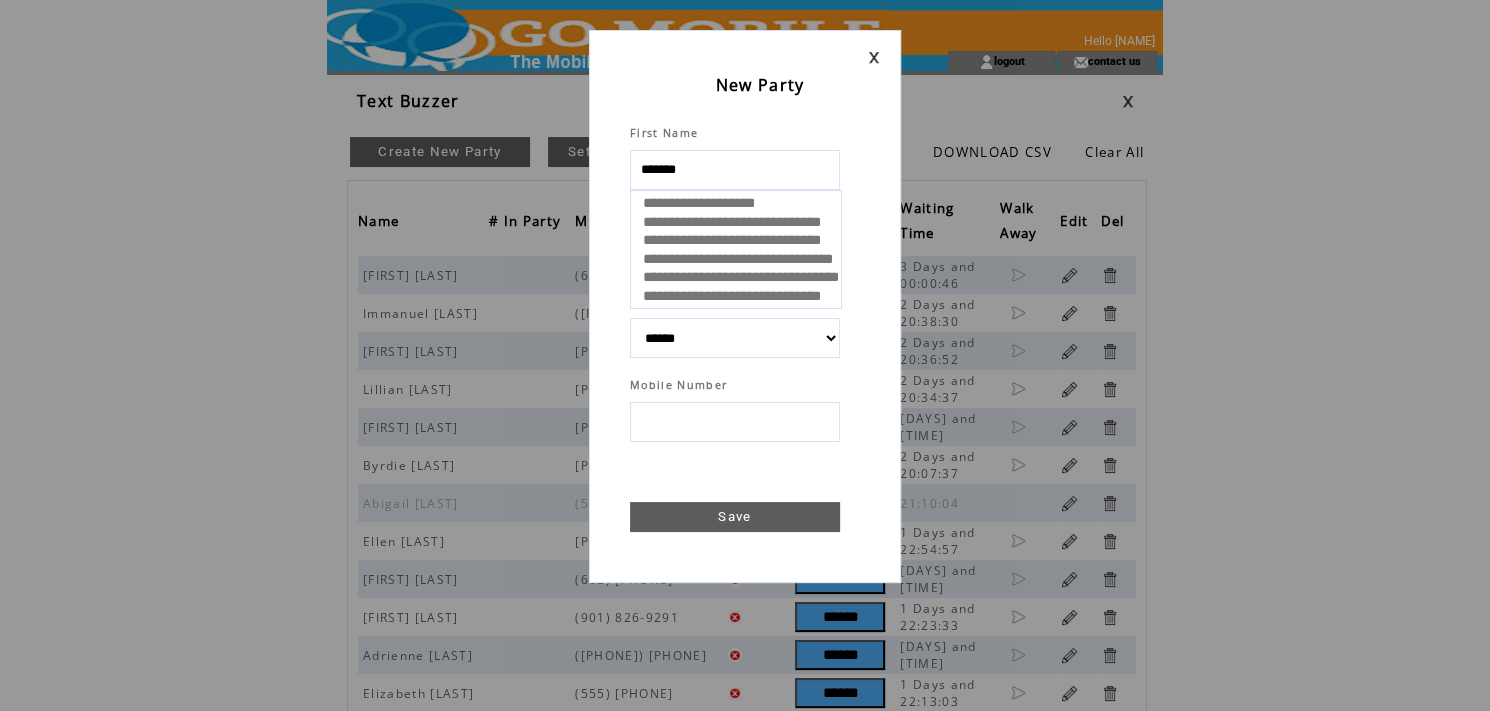 type on "********" 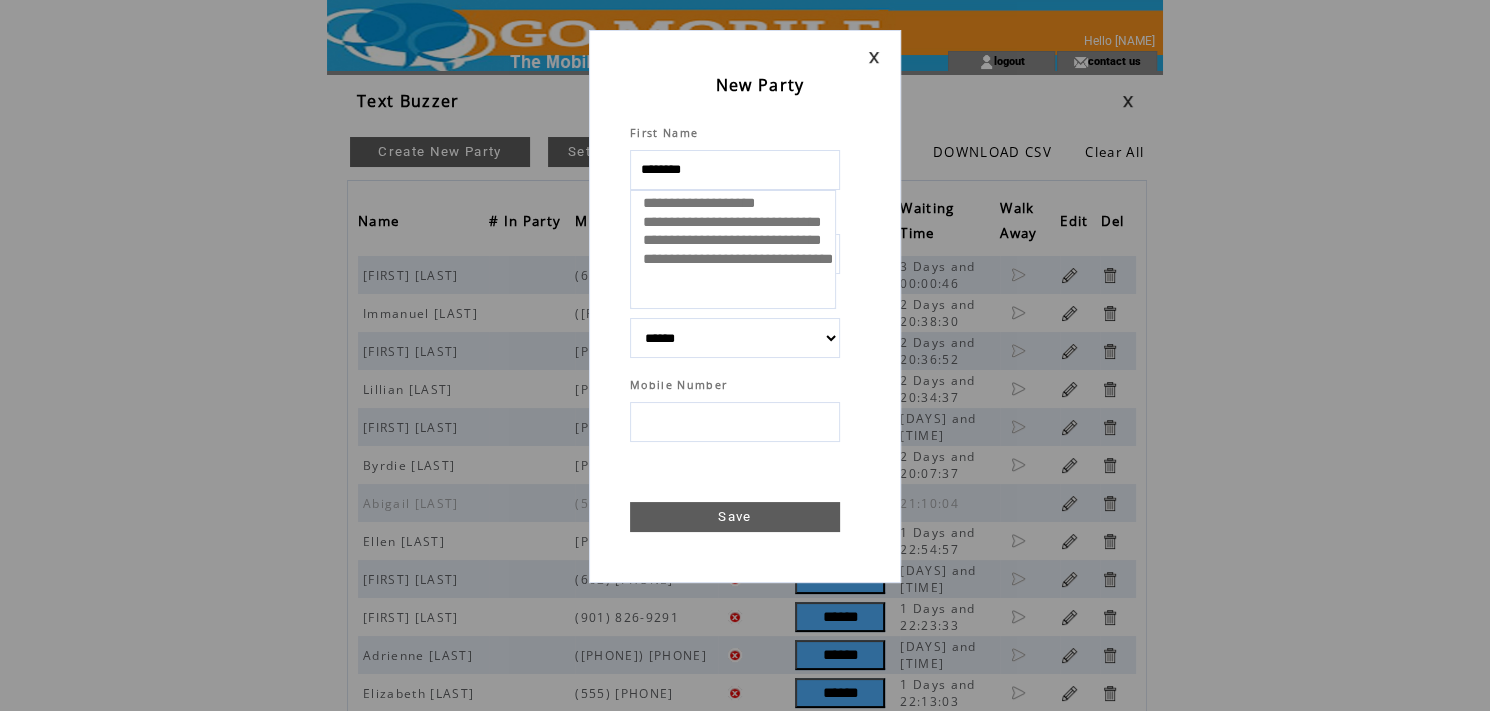 select 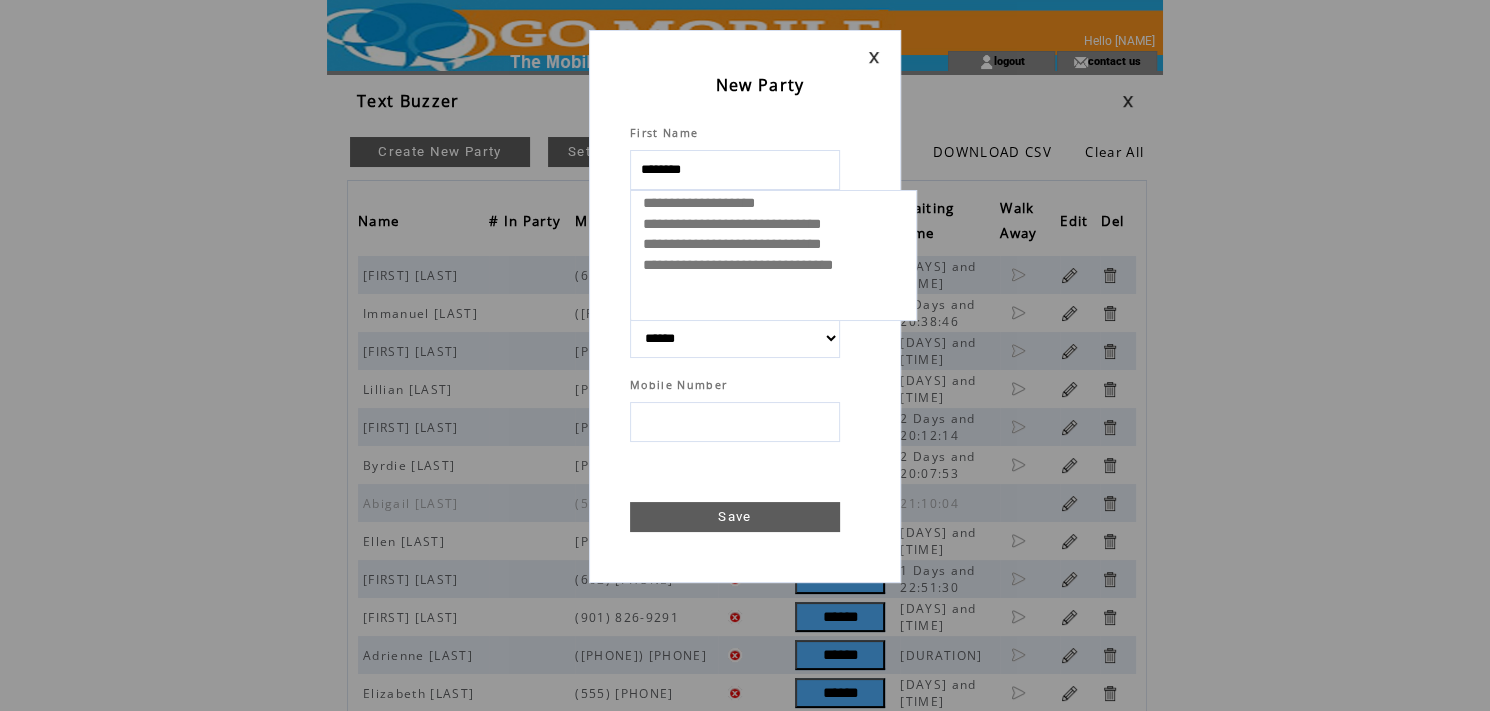 type on "********" 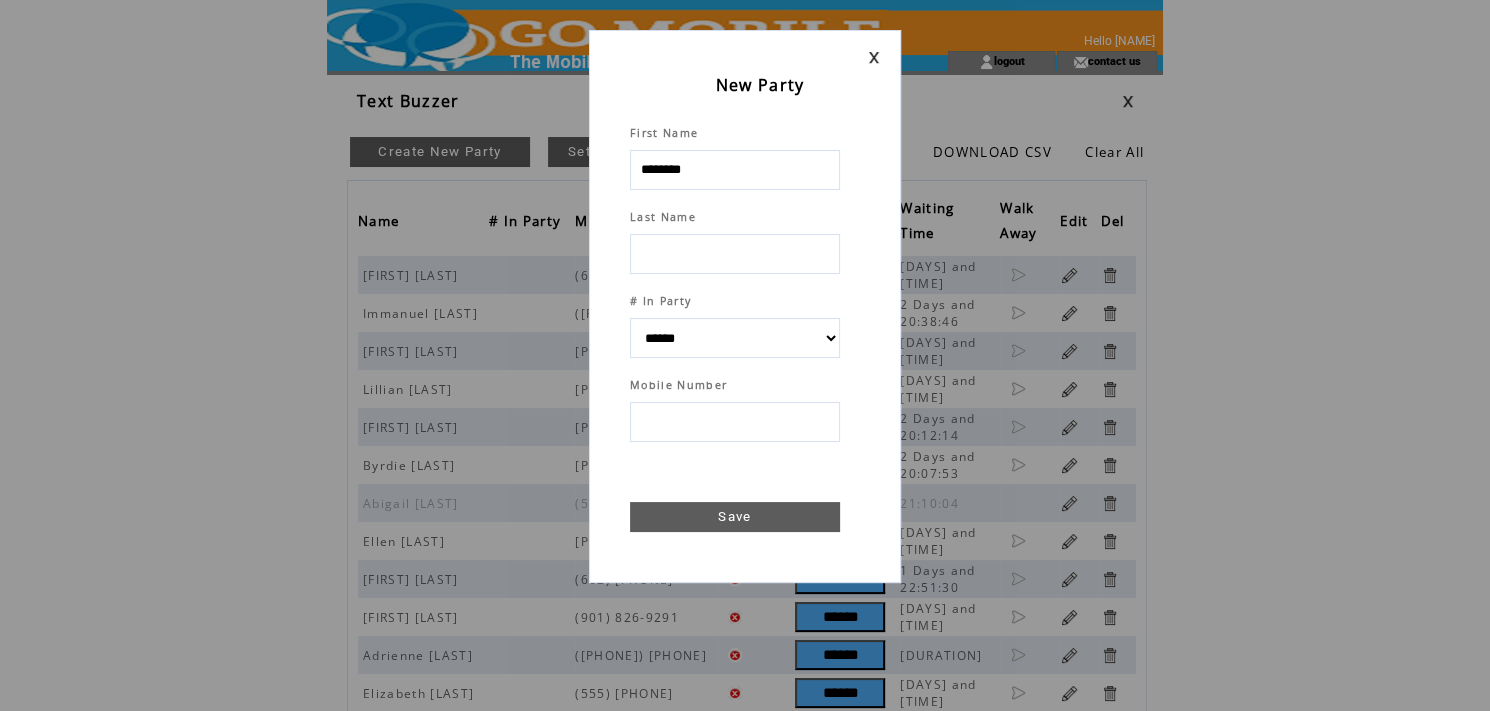 click at bounding box center (735, 254) 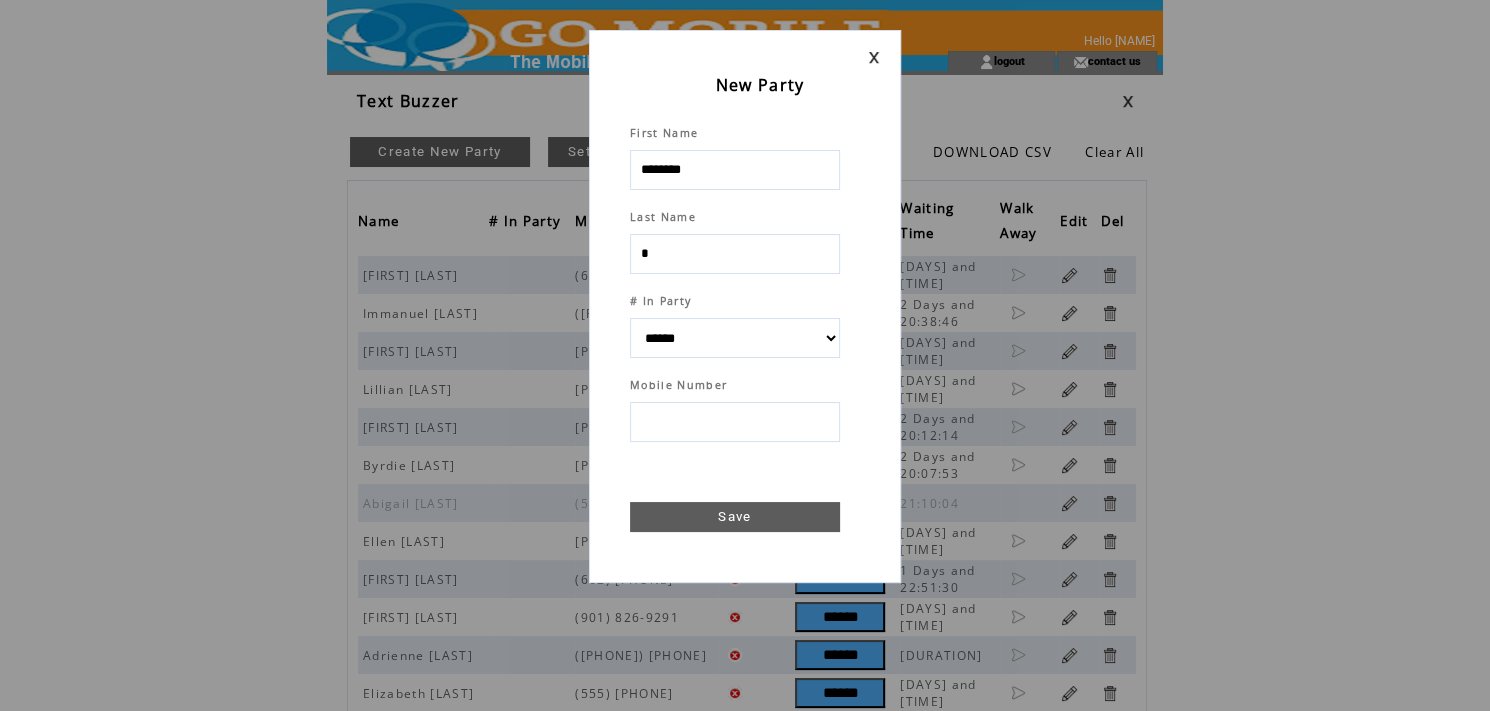 select 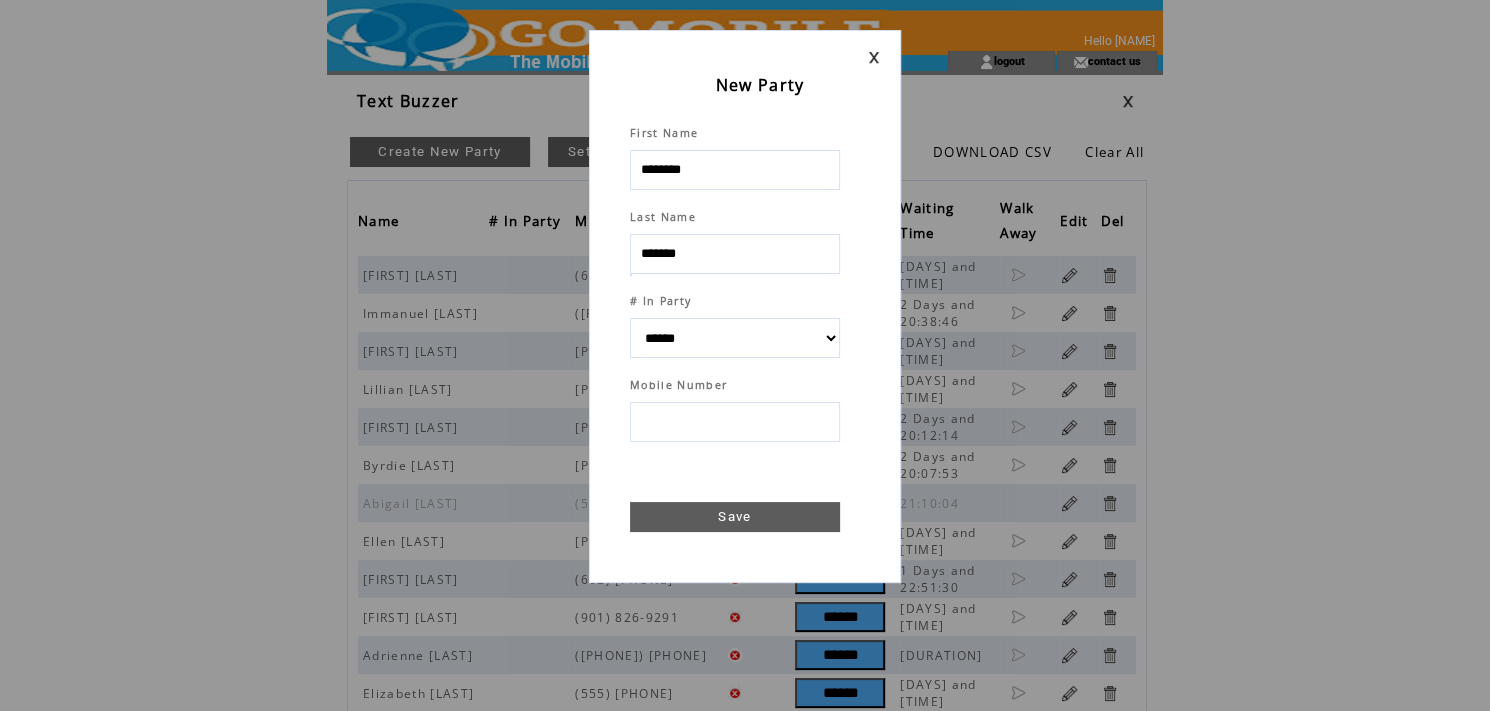 type on "*******" 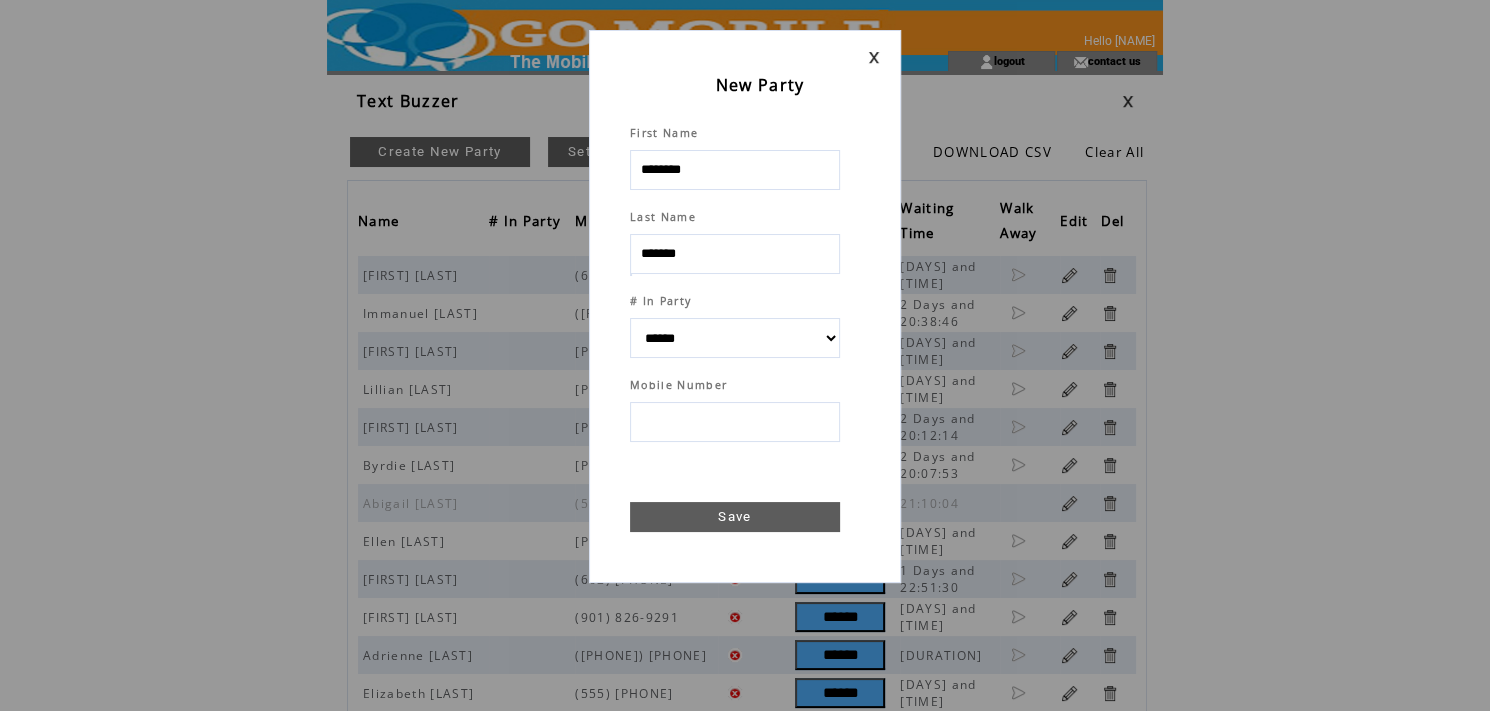 click at bounding box center (735, 422) 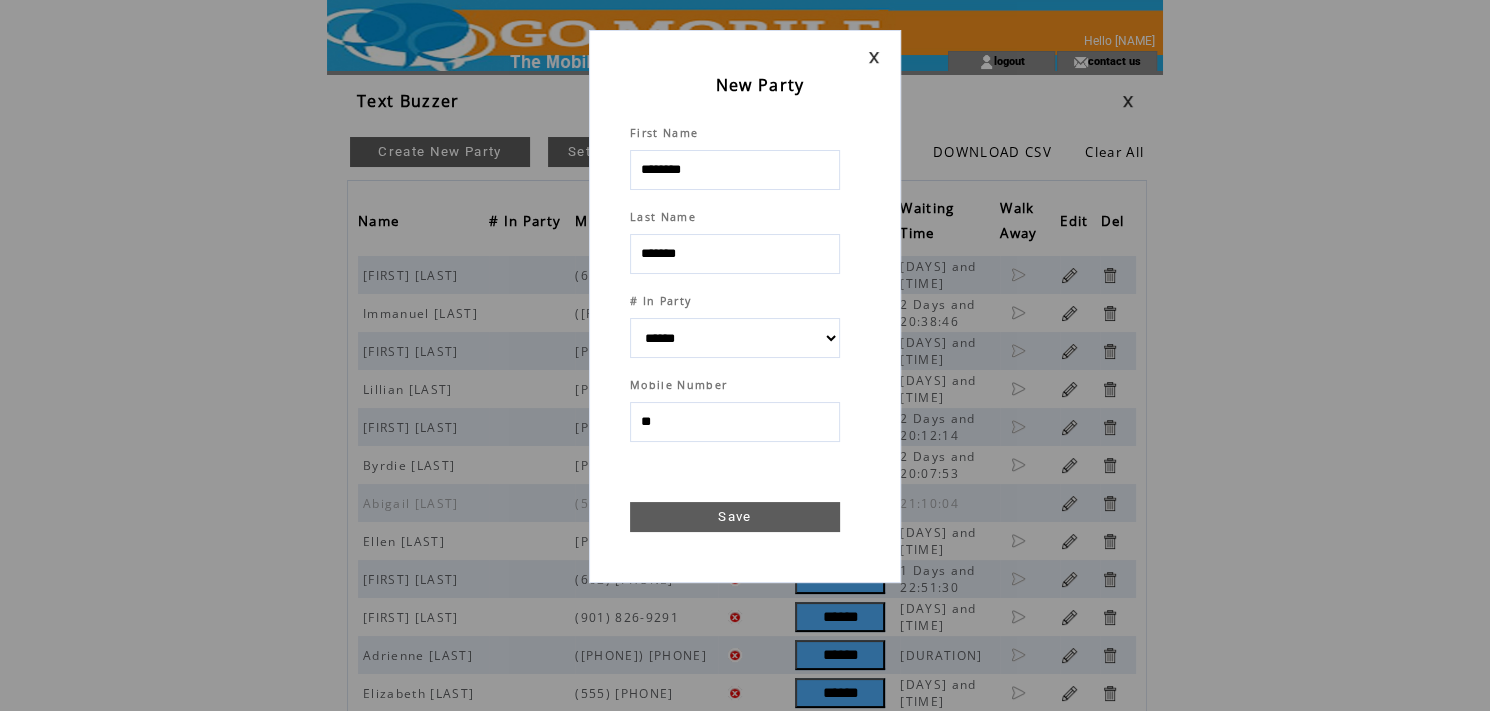 type on "***" 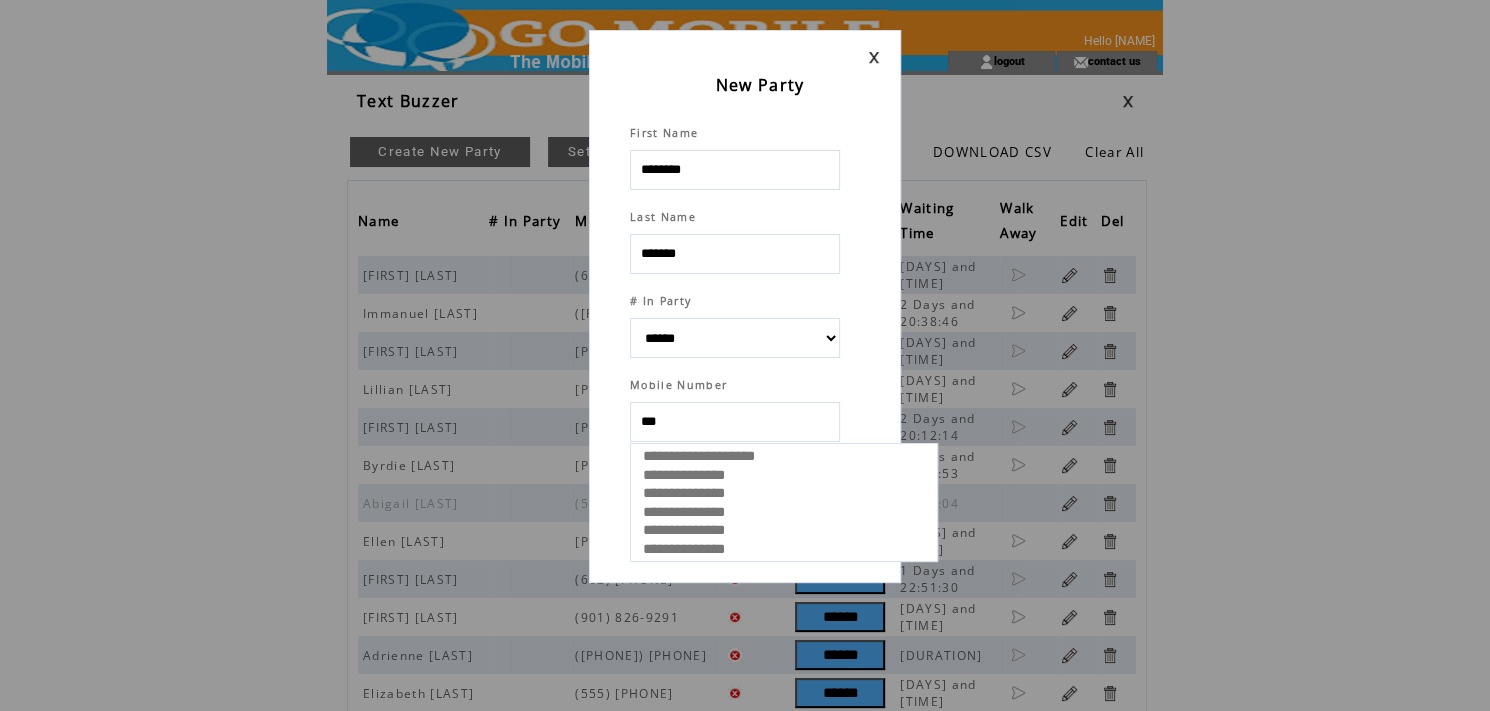 select 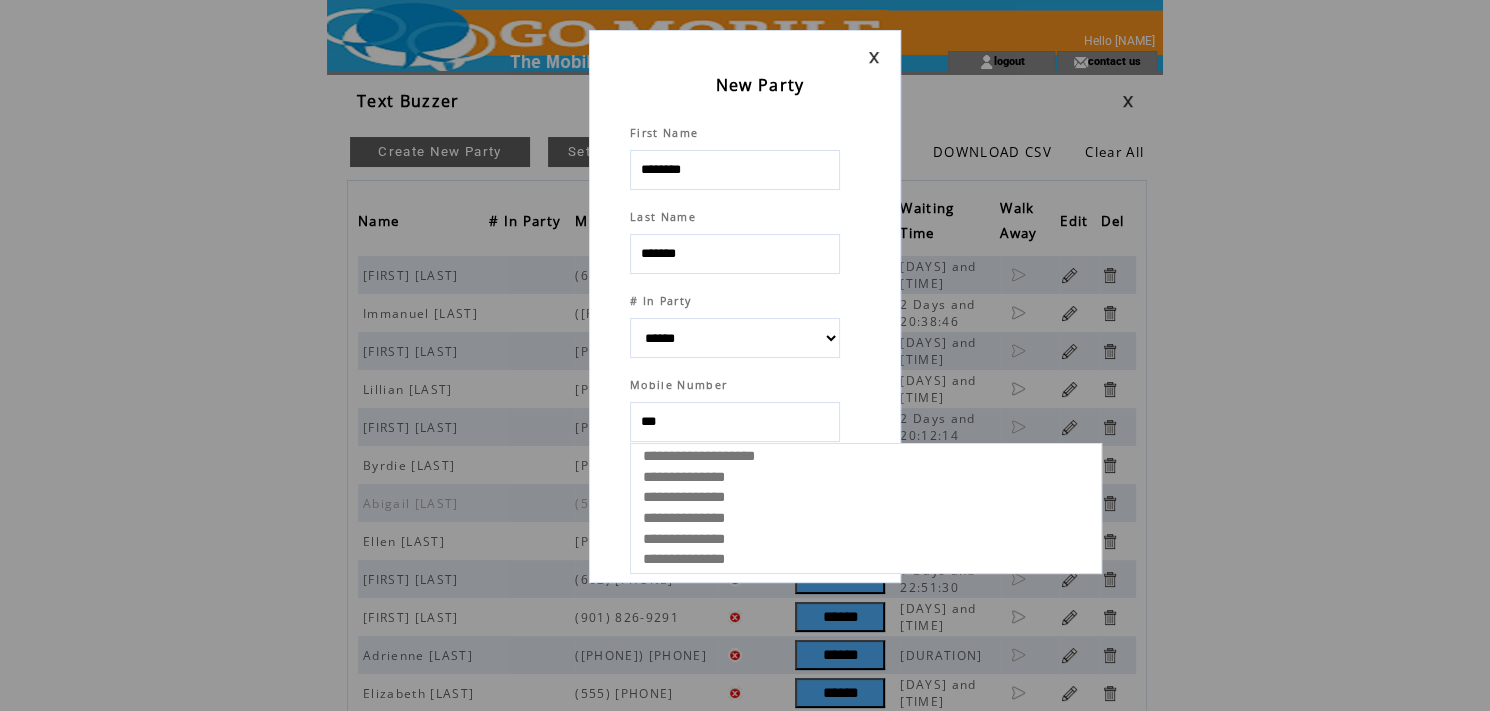 type on "****" 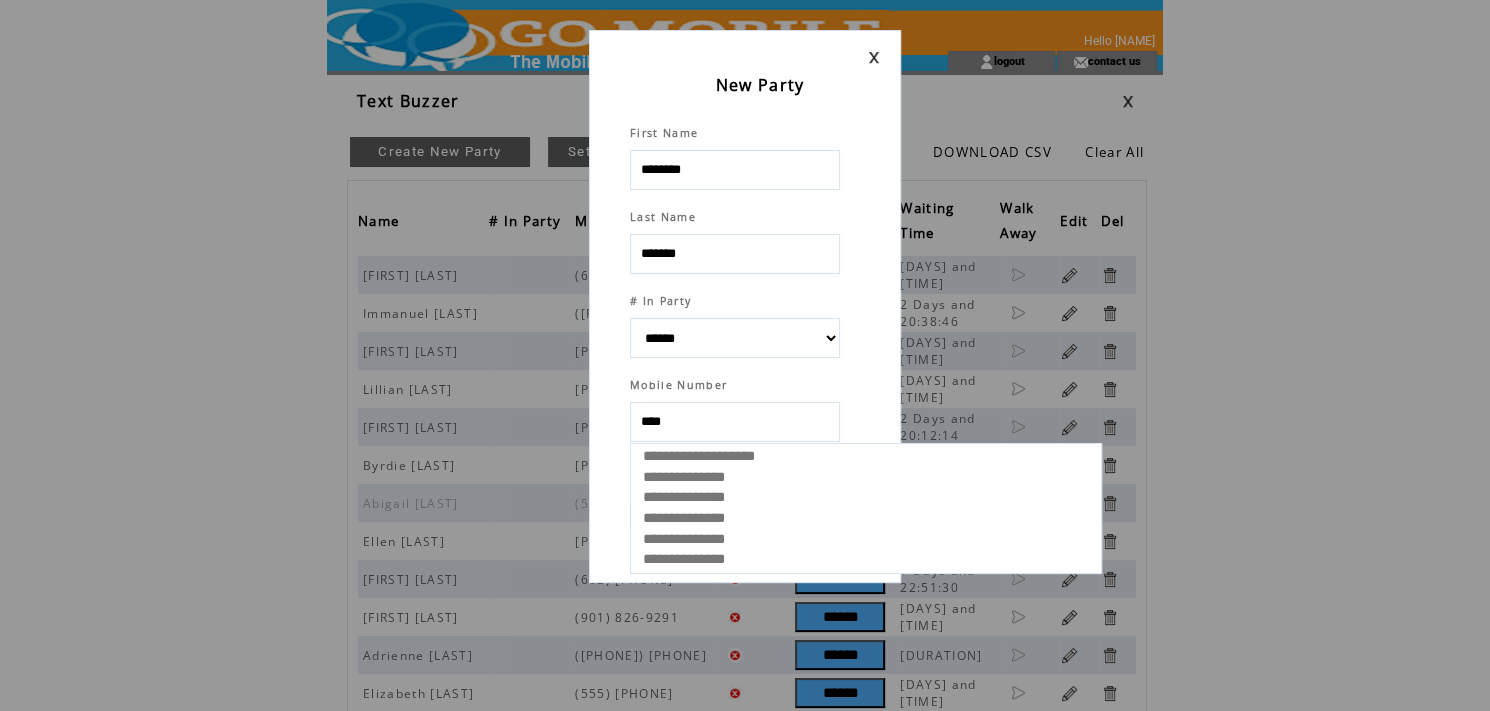 select 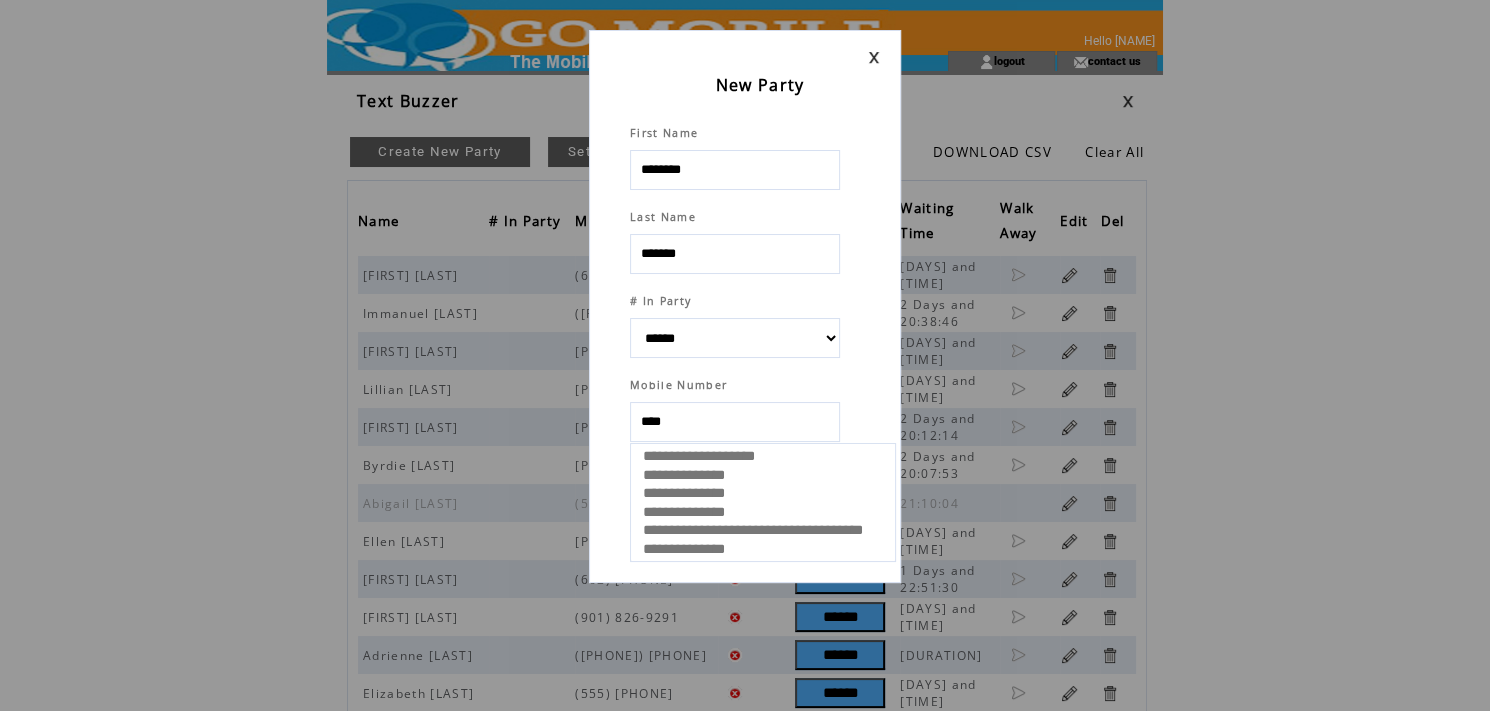 type on "*****" 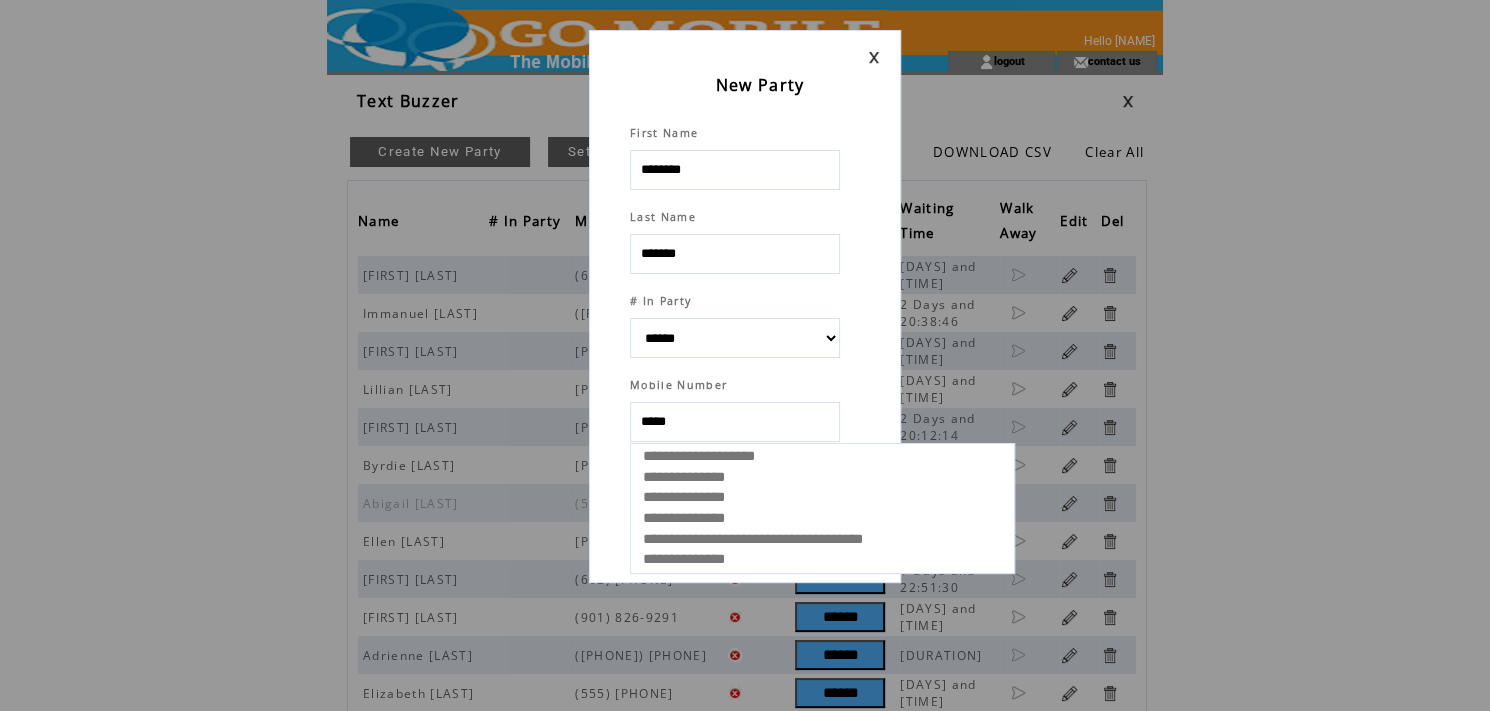 select 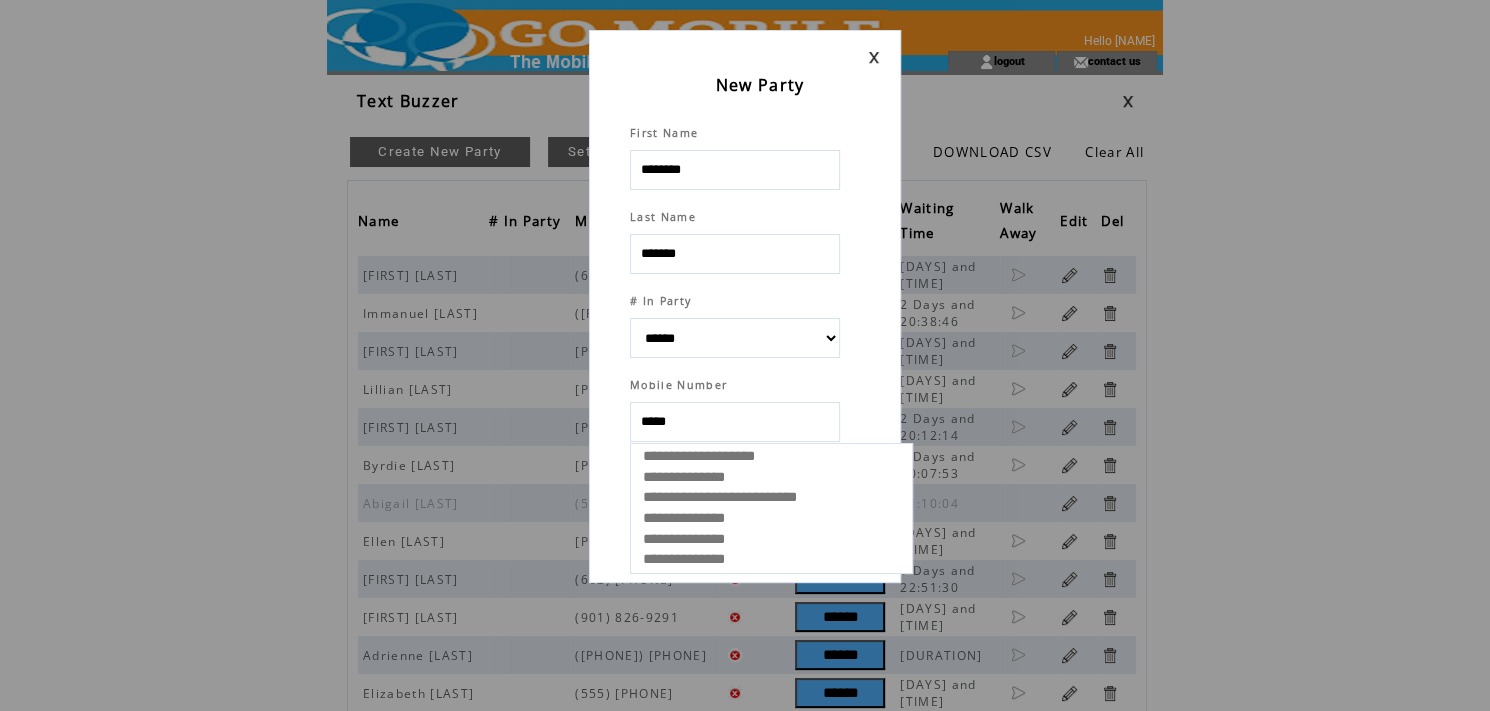 type on "******" 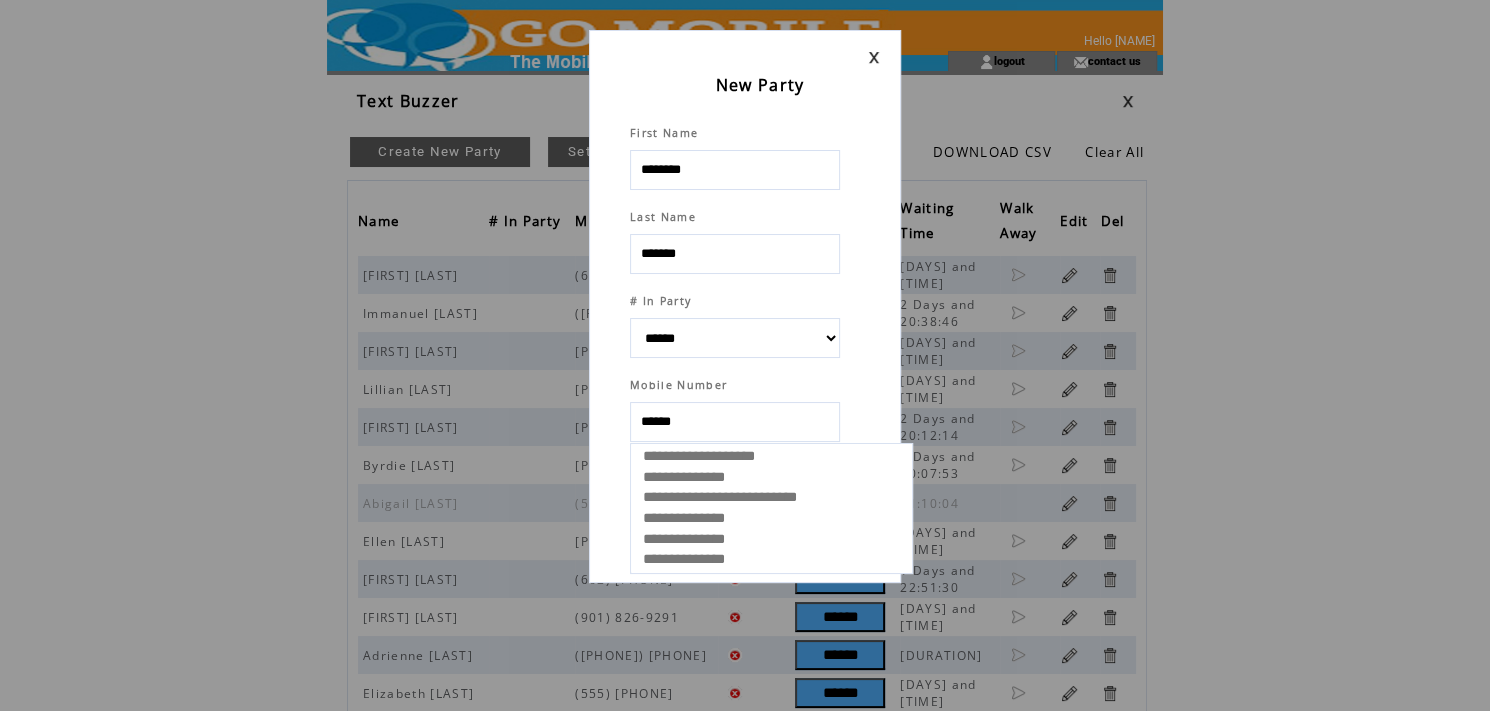 select 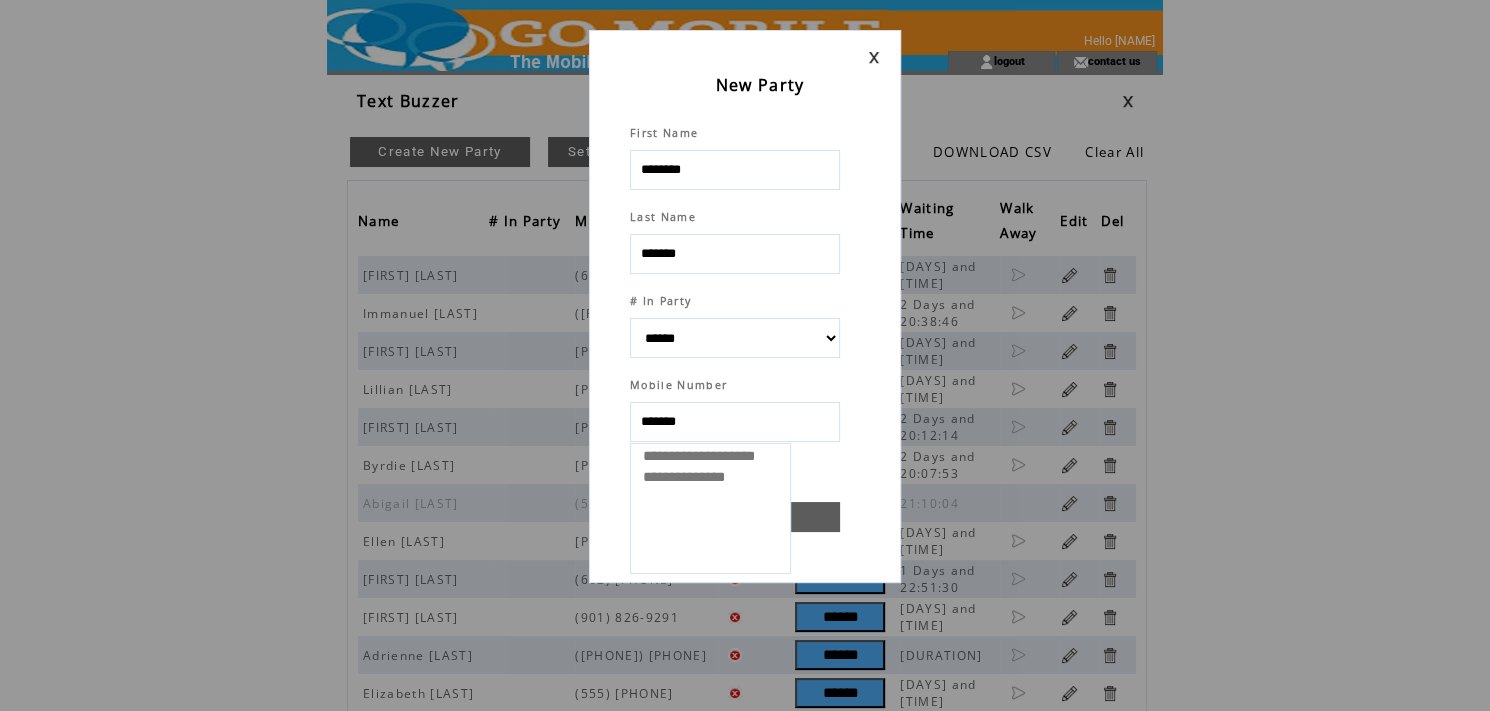 type on "********" 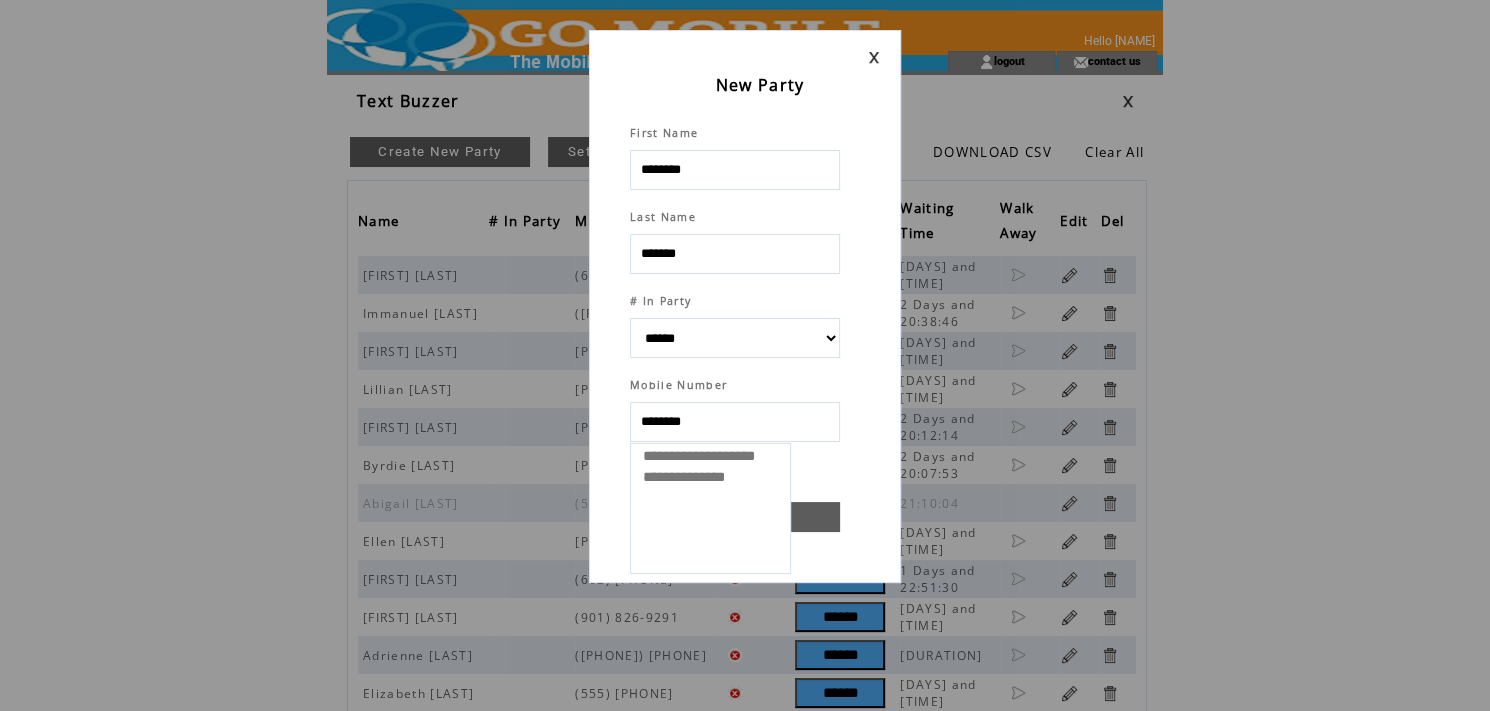 select 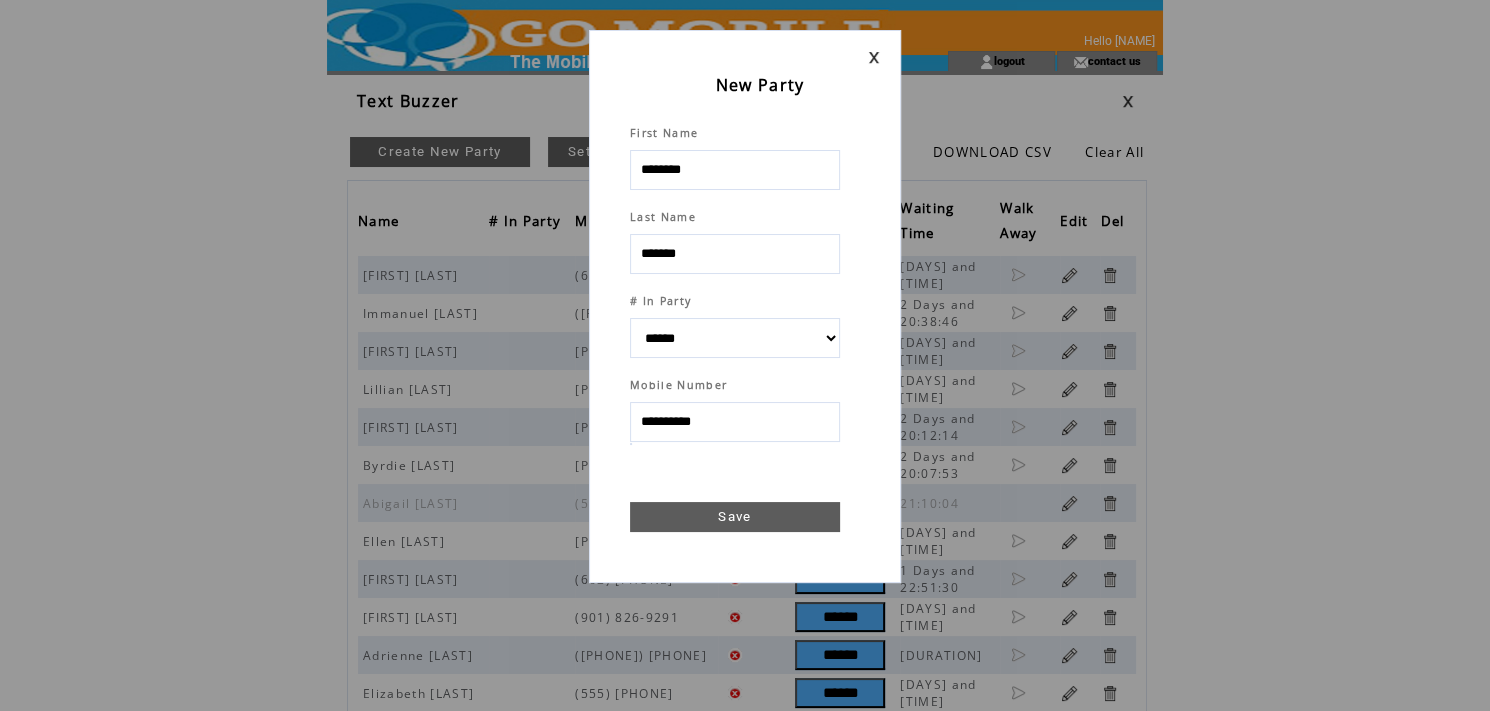 type on "**********" 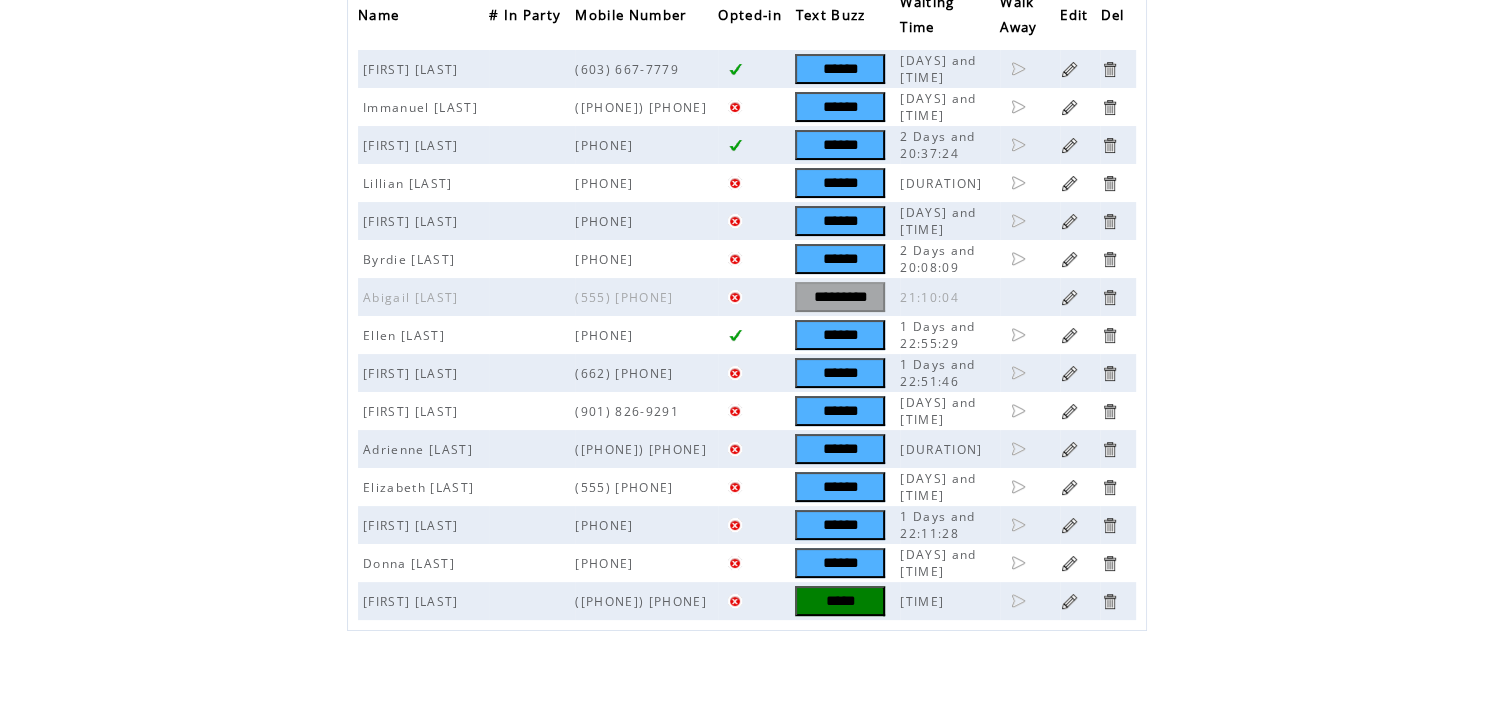 scroll, scrollTop: 233, scrollLeft: 0, axis: vertical 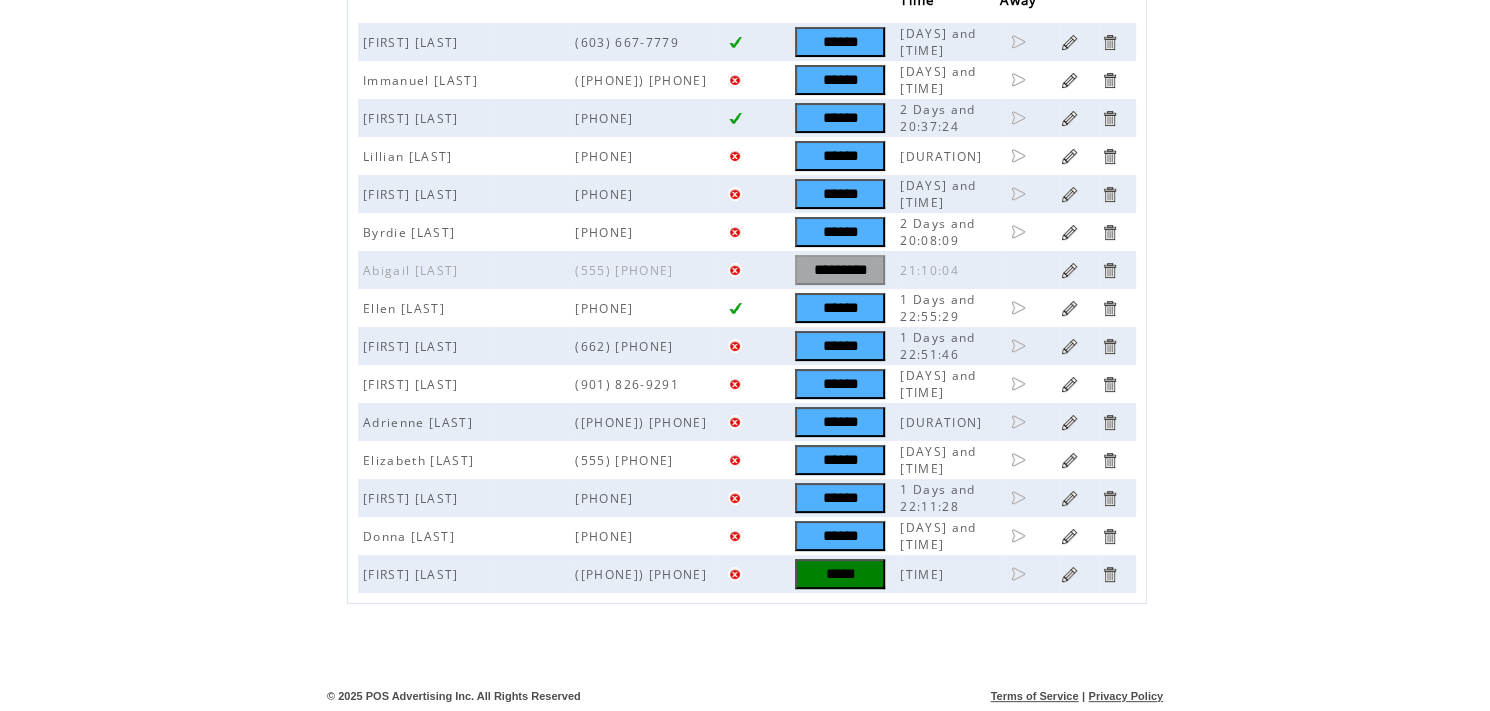click on "*****" at bounding box center (840, 574) 